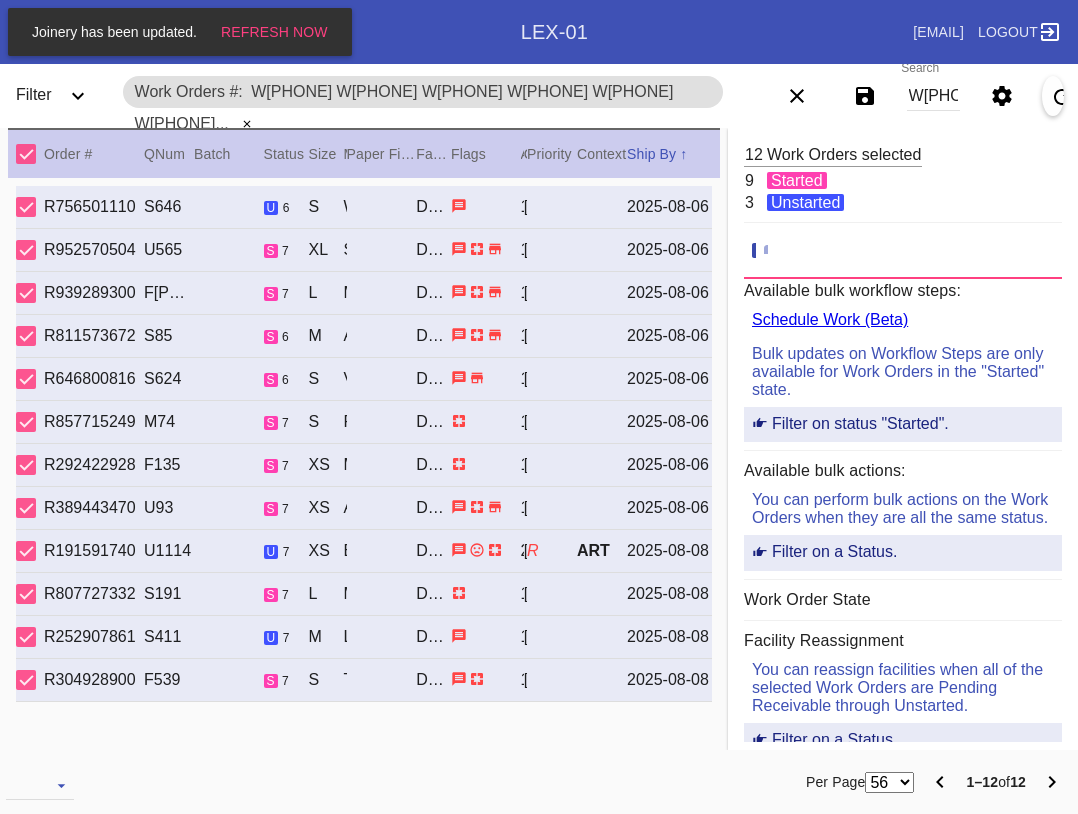 scroll, scrollTop: 0, scrollLeft: 0, axis: both 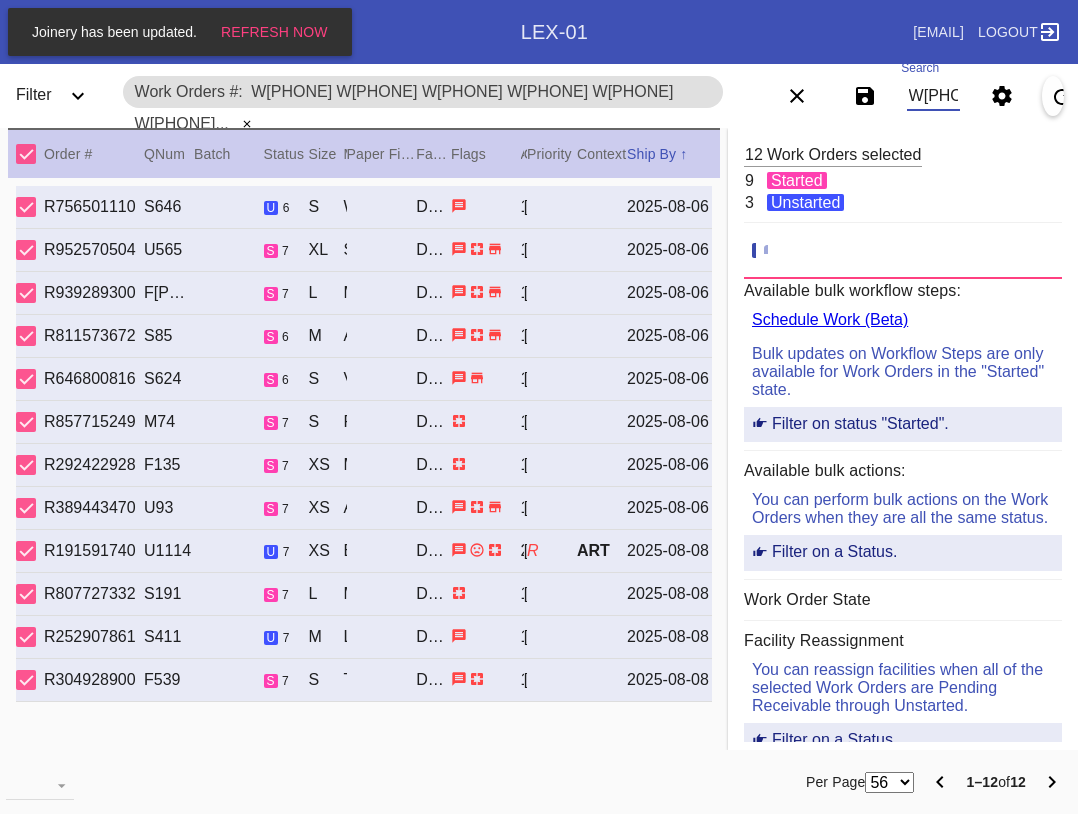 click on "W[PHONE] W[PHONE] W[PHONE] W[PHONE] W[PHONE] W[PHONE] W[PHONE] W[PHONE] W[PHONE] W[PHONE] W[PHONE] W[PHONE] W[PHONE] W[PHONE]" at bounding box center [933, 96] 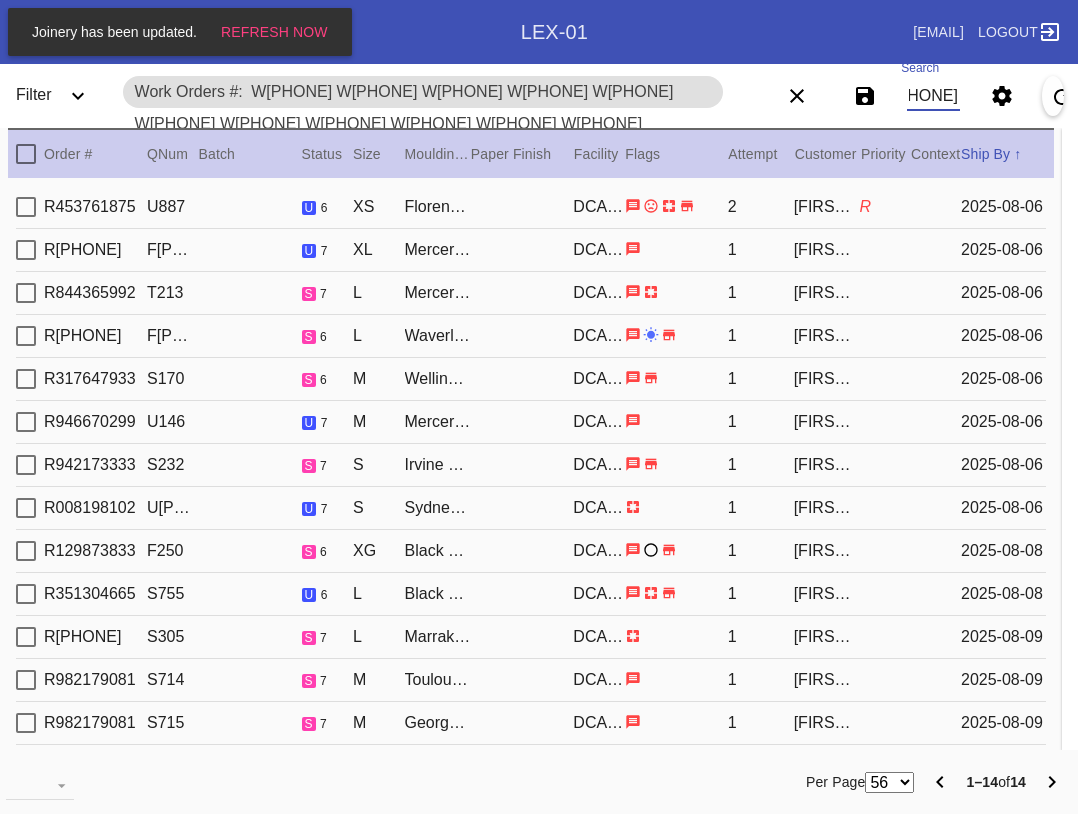 click at bounding box center (26, 154) 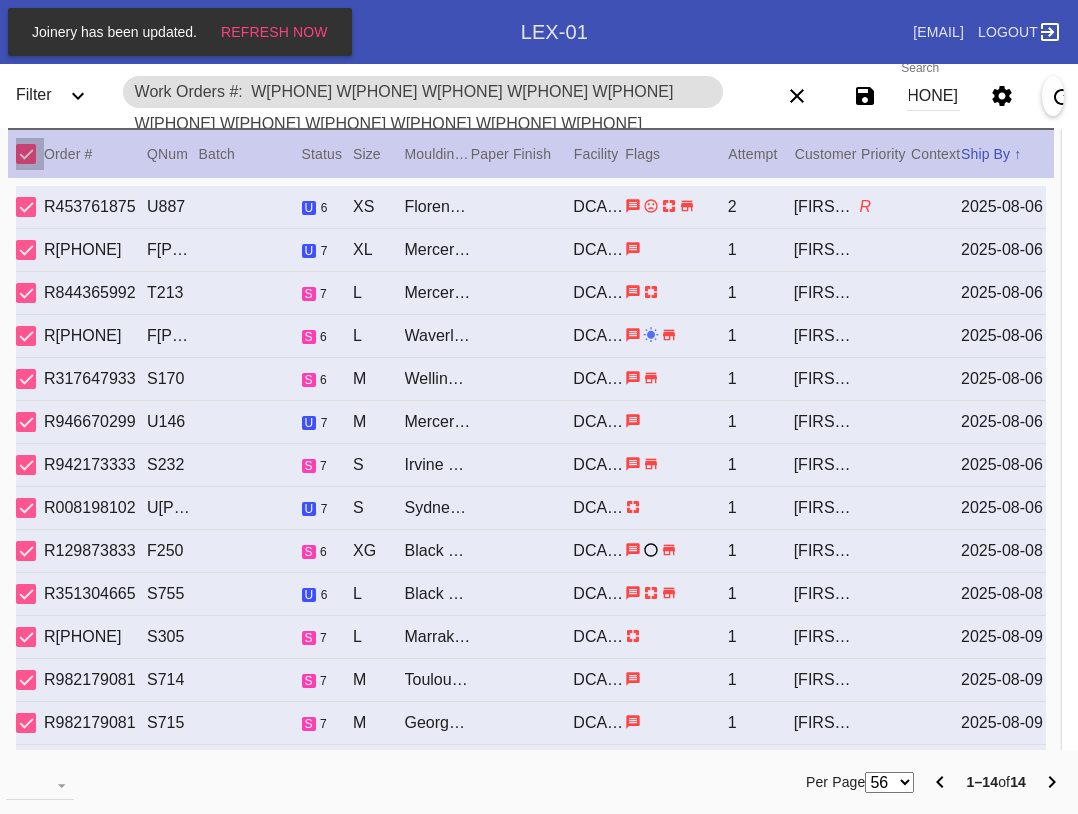scroll, scrollTop: 0, scrollLeft: 0, axis: both 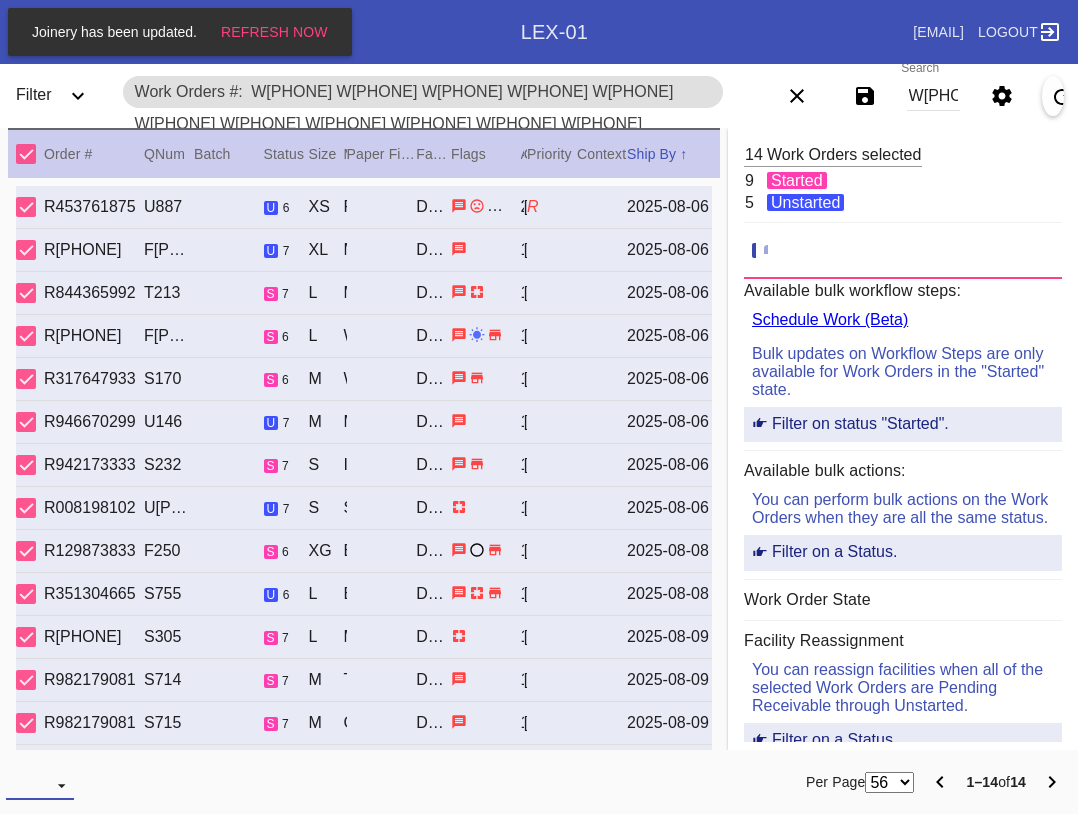 click at bounding box center (40, 785) 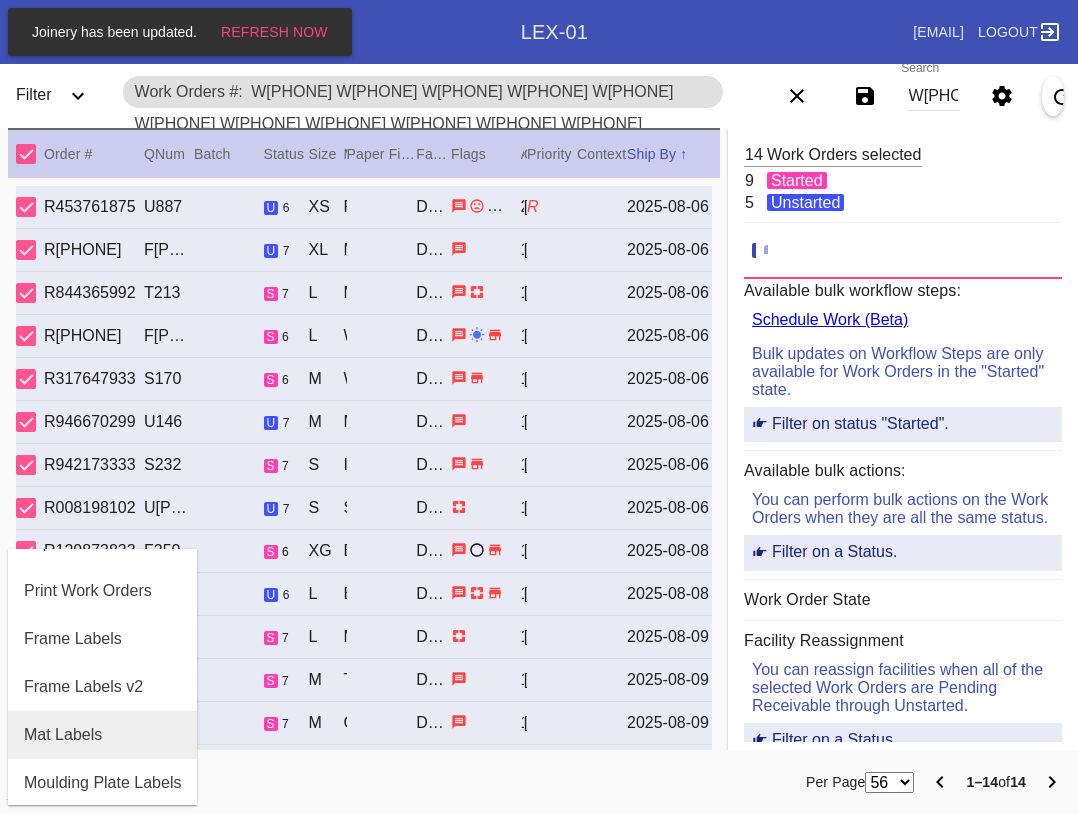 scroll, scrollTop: 100, scrollLeft: 0, axis: vertical 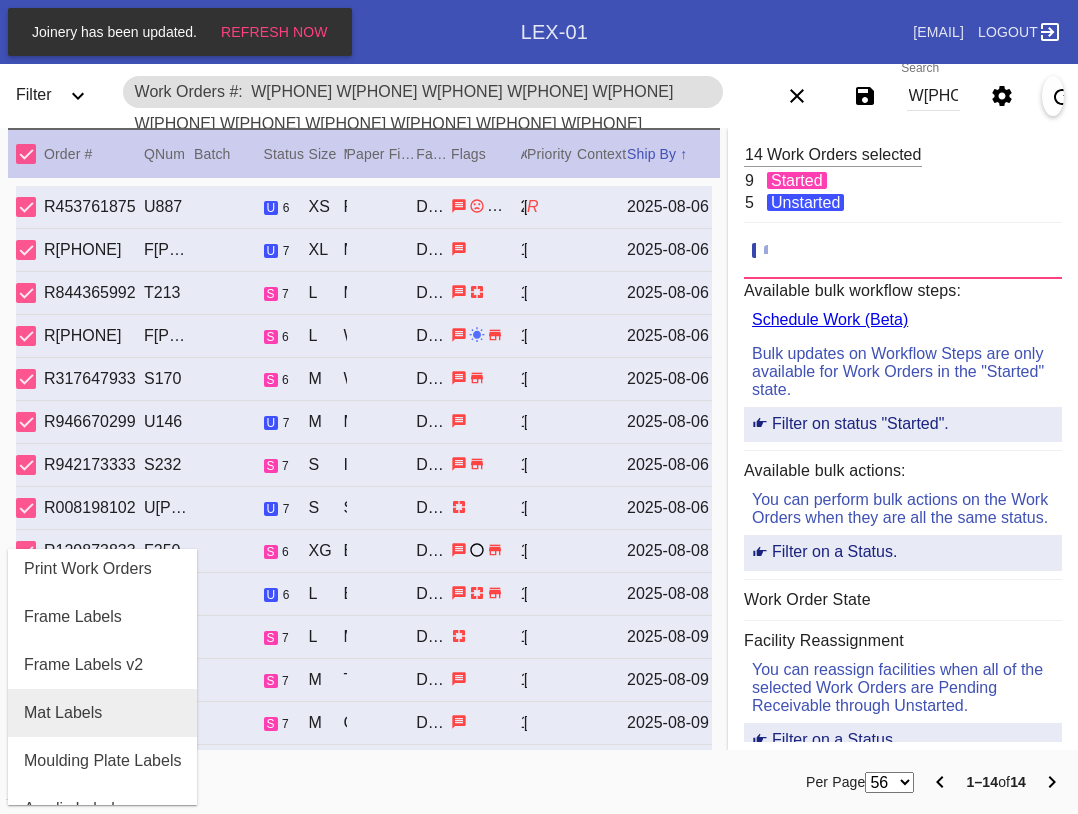 click on "Mat Labels" at bounding box center [102, 713] 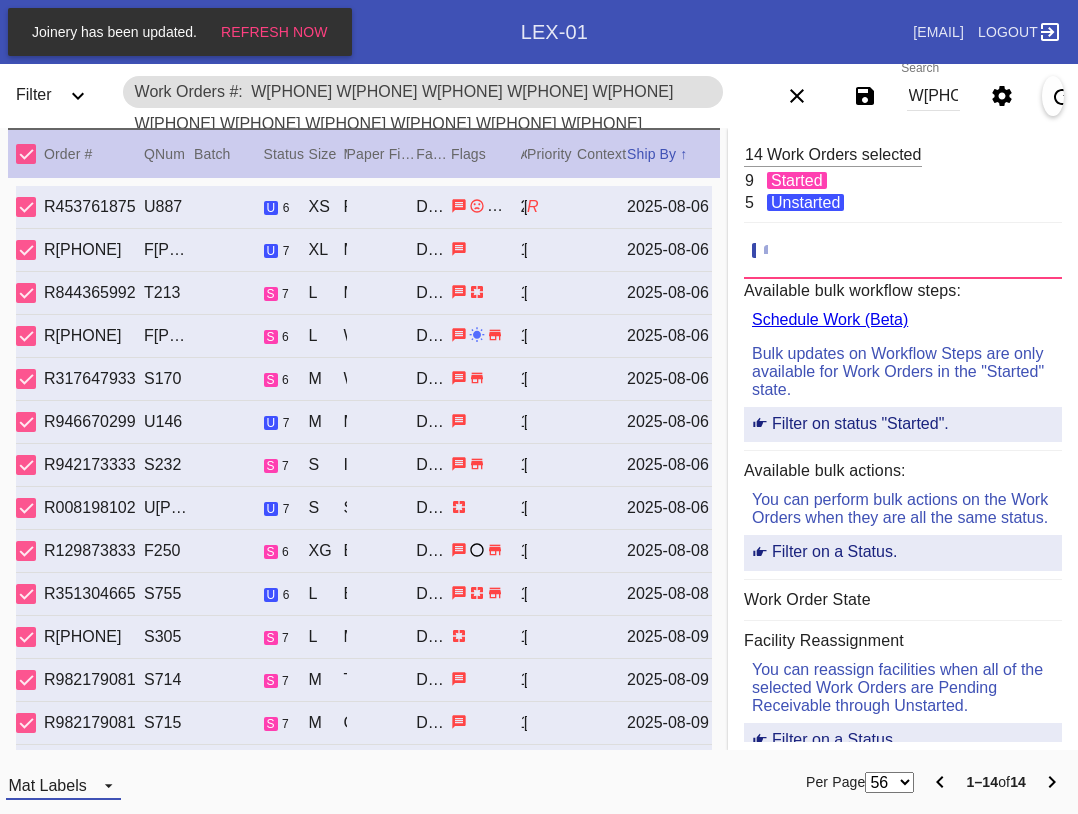 drag, startPoint x: 51, startPoint y: 774, endPoint x: 65, endPoint y: 768, distance: 15.231546 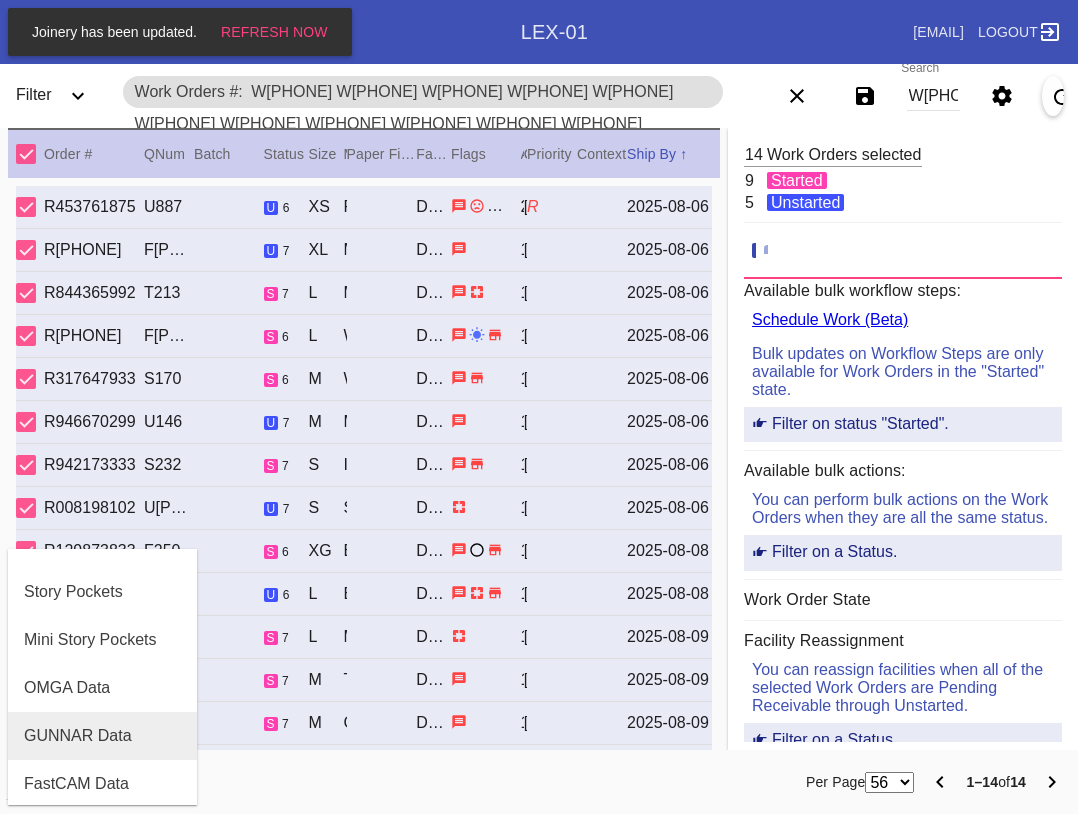 scroll, scrollTop: 464, scrollLeft: 0, axis: vertical 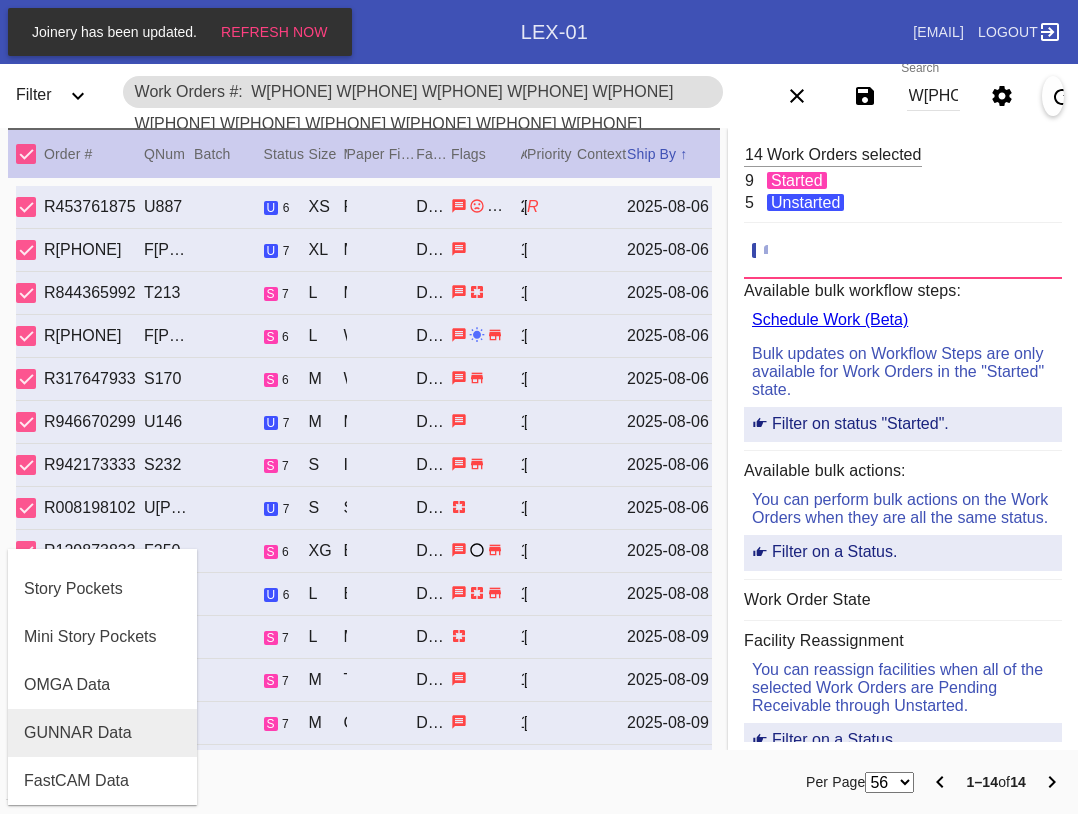 click on "GUNNAR Data" at bounding box center [102, 733] 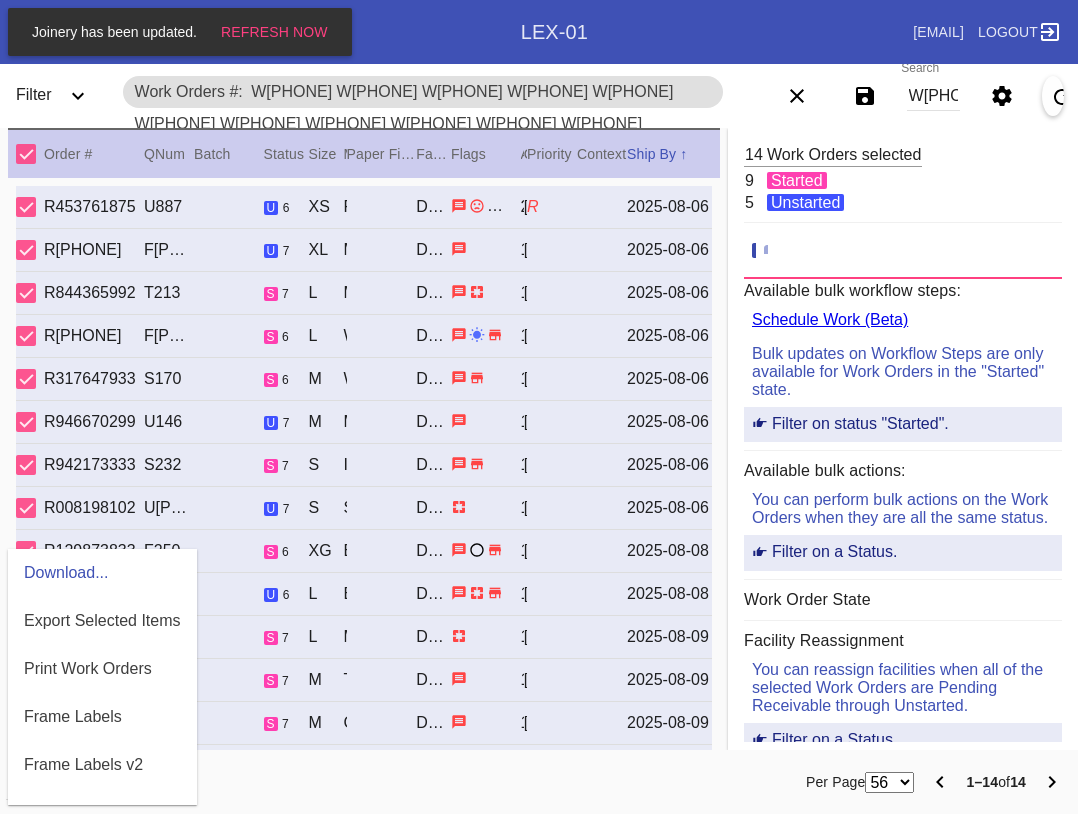 click at bounding box center (539, 407) 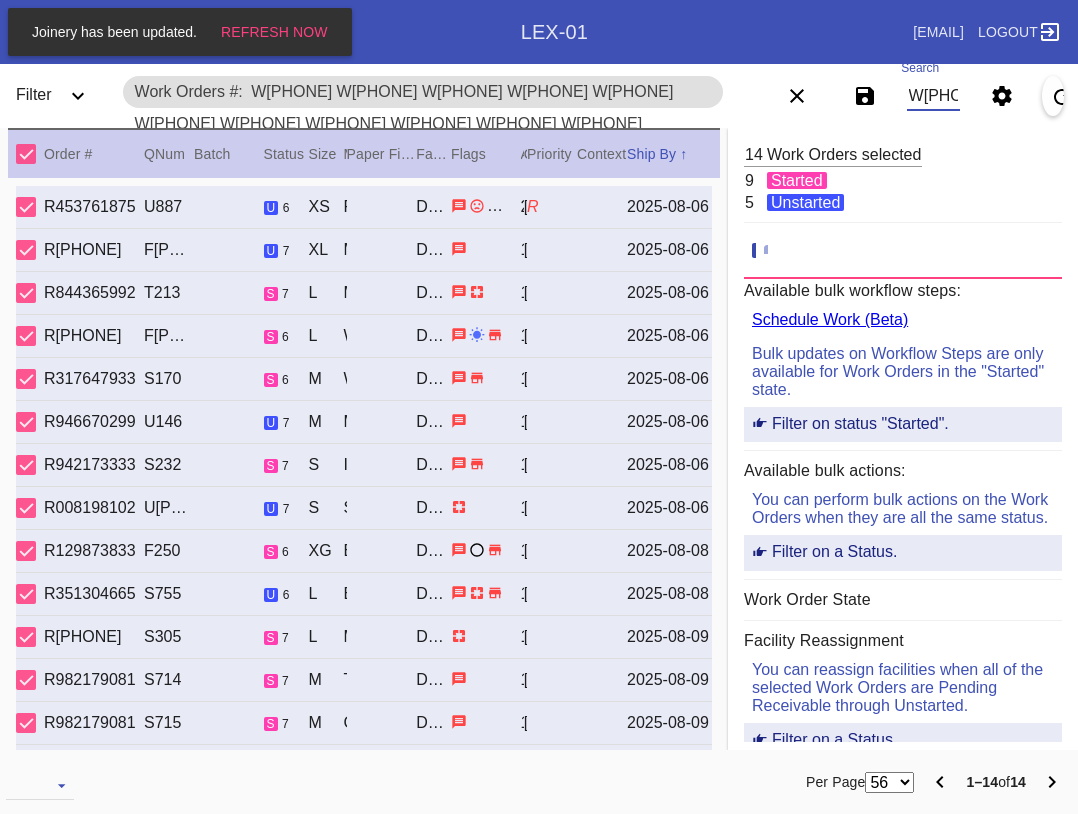 click on "W[PHONE] W[PHONE] W[PHONE] W[PHONE] W[PHONE] W[PHONE] W[PHONE] W[PHONE] W[PHONE] W[PHONE] W[PHONE] W[PHONE] W[PHONE] W[PHONE]" at bounding box center (933, 96) 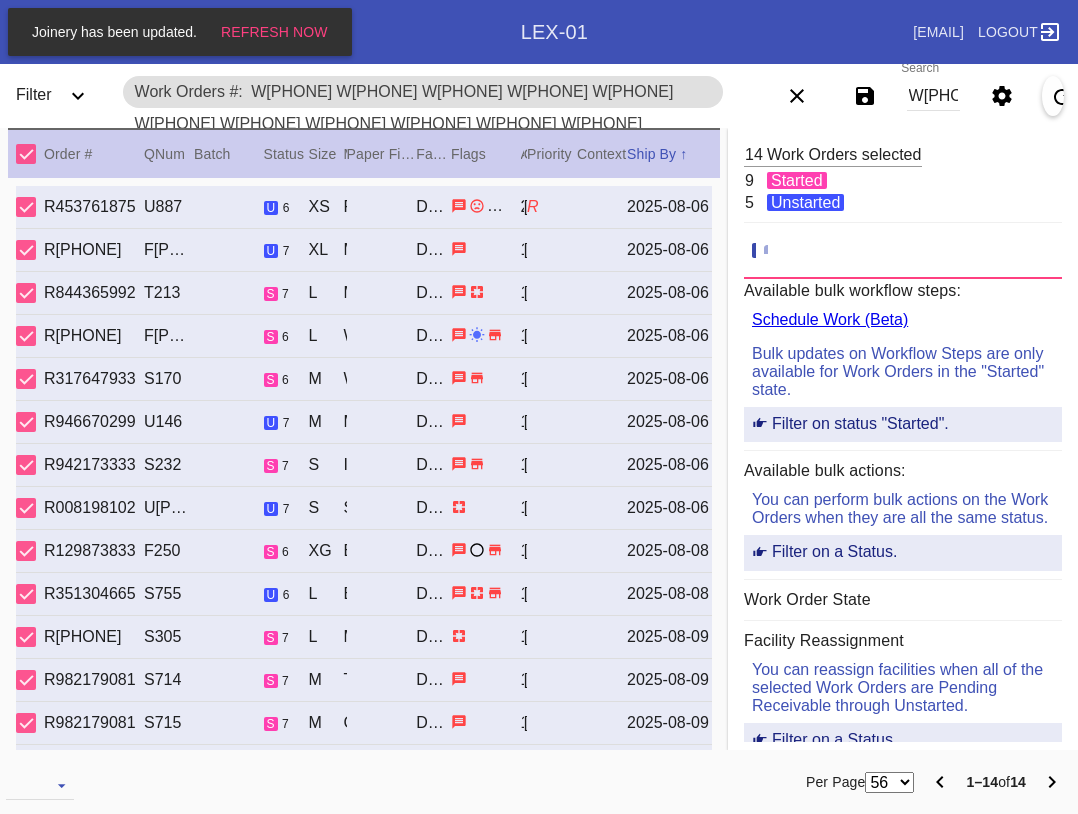 click on "W[PHONE] W[PHONE] W[PHONE] W[PHONE] W[PHONE] W[PHONE] W[PHONE] W[PHONE] W[PHONE] W[PHONE] W[PHONE] W[PHONE] W[PHONE] W[PHONE]" at bounding box center (933, 96) 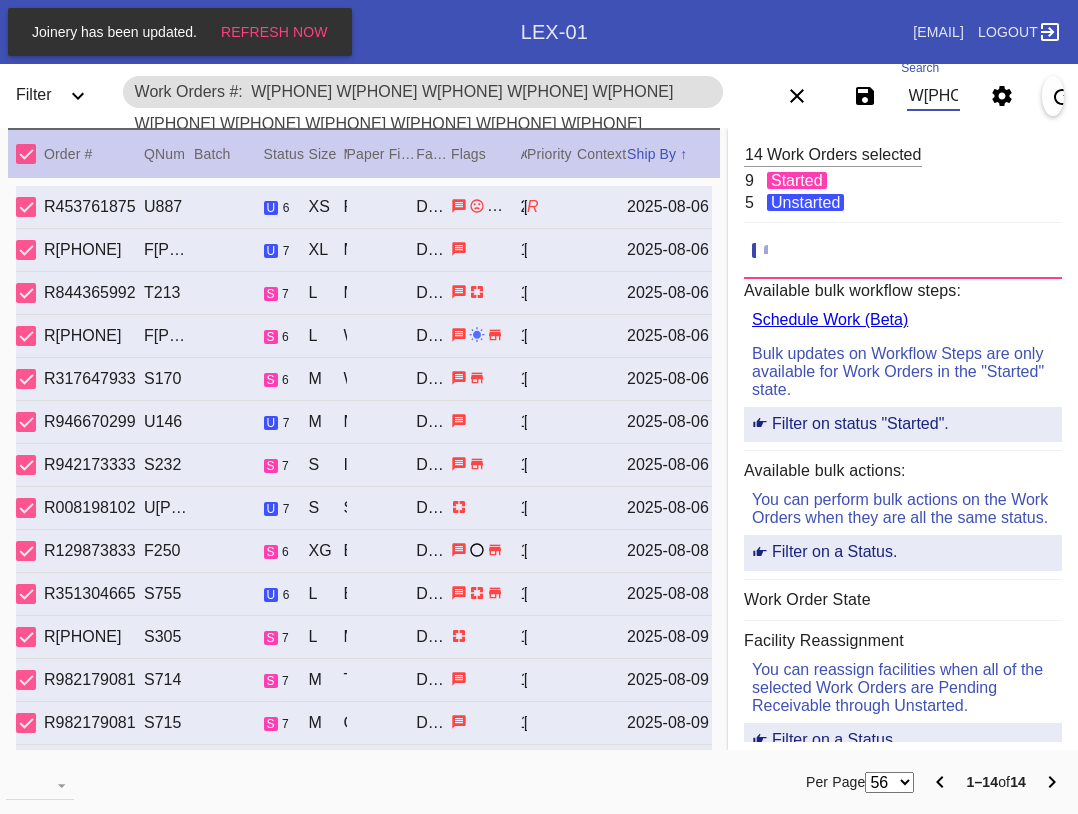 click on "W[PHONE] W[PHONE] W[PHONE] W[PHONE] W[PHONE] W[PHONE] W[PHONE] W[PHONE] W[PHONE] W[PHONE] W[PHONE] W[PHONE] W[PHONE] W[PHONE]" at bounding box center (933, 96) 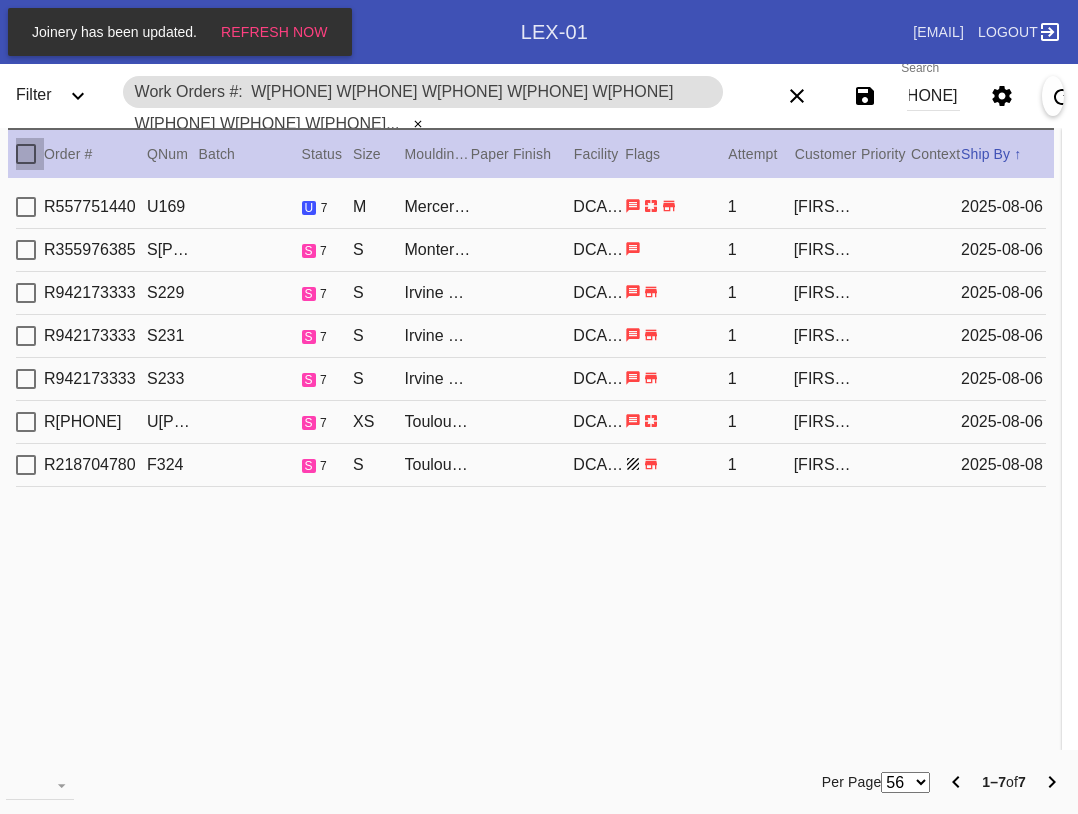 click at bounding box center (26, 154) 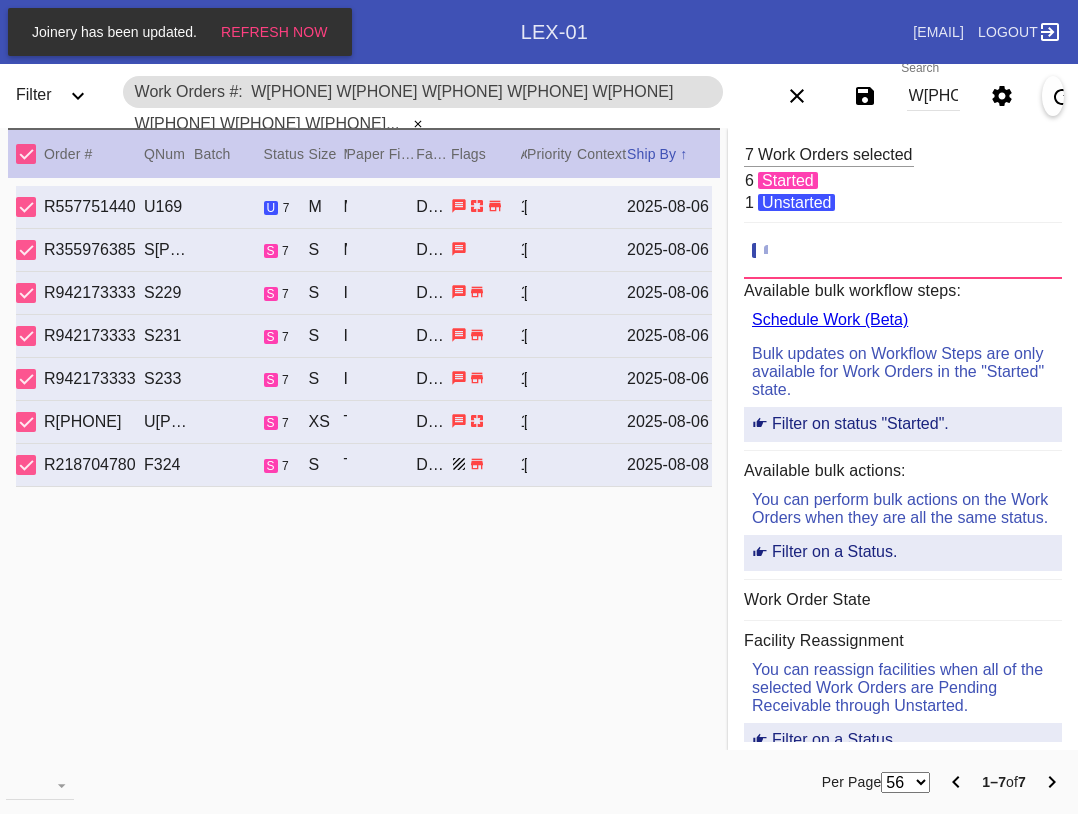 click at bounding box center (40, 784) 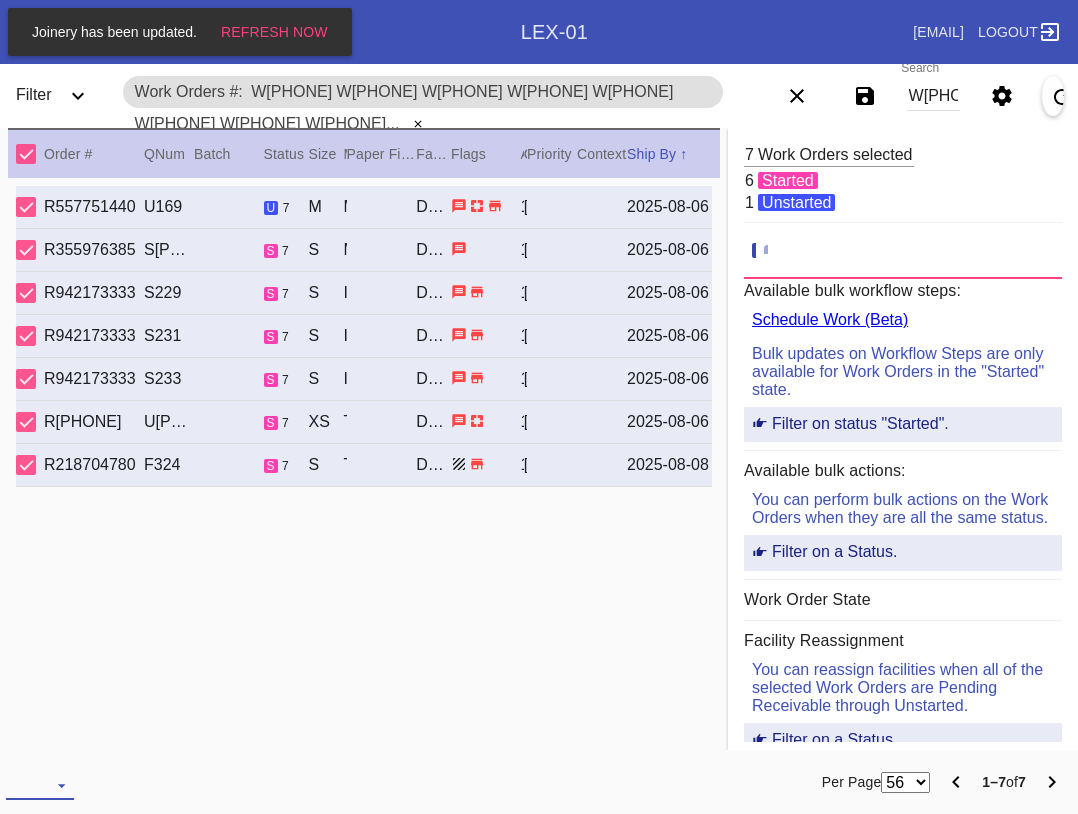 click at bounding box center [40, 785] 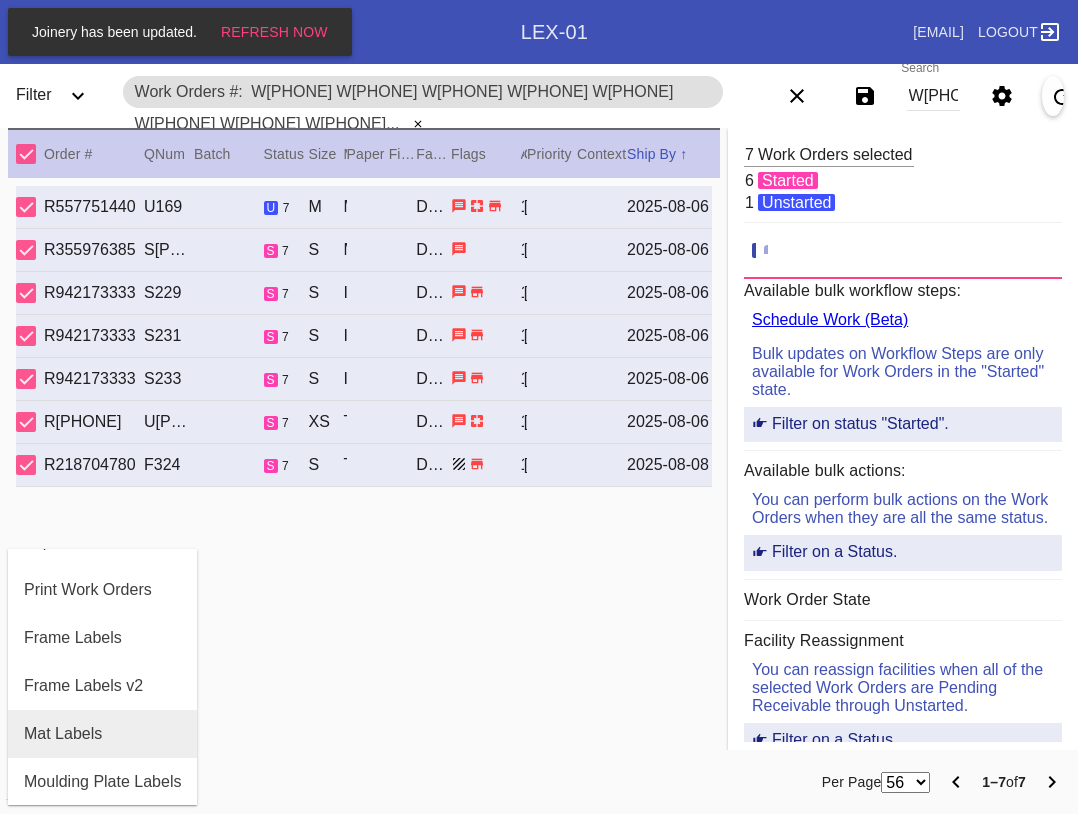 scroll, scrollTop: 100, scrollLeft: 0, axis: vertical 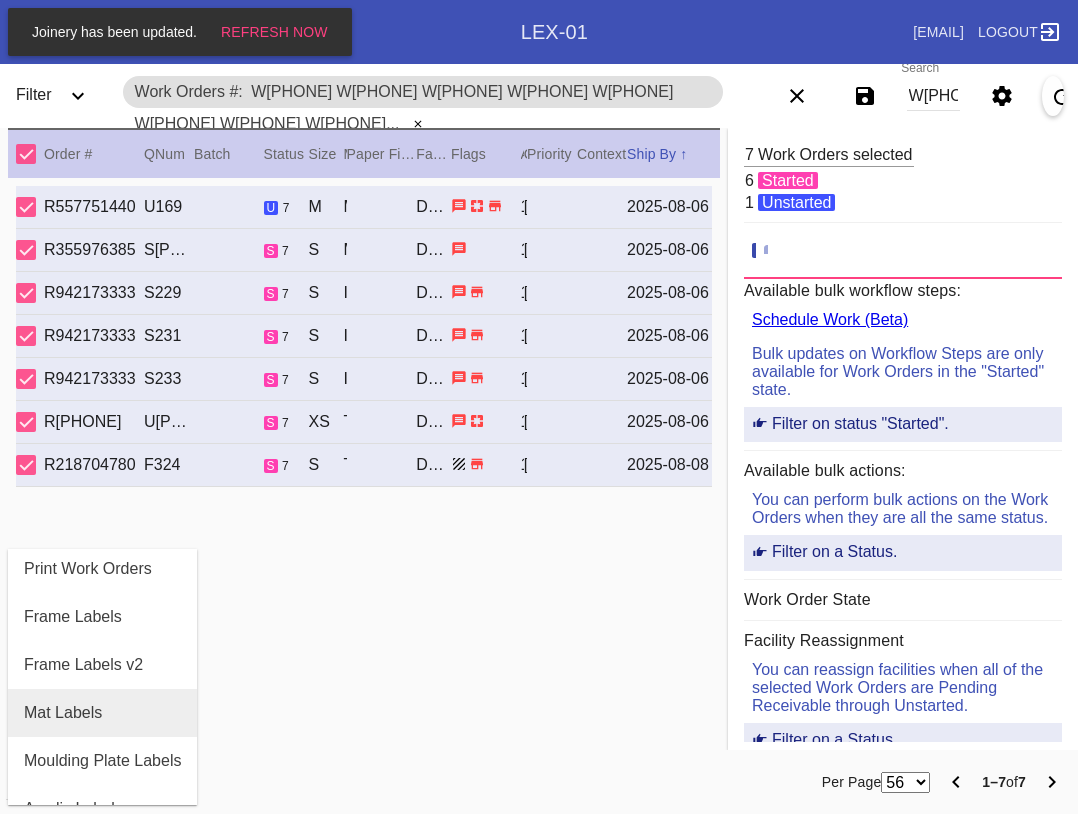 click on "Mat Labels" at bounding box center (102, 713) 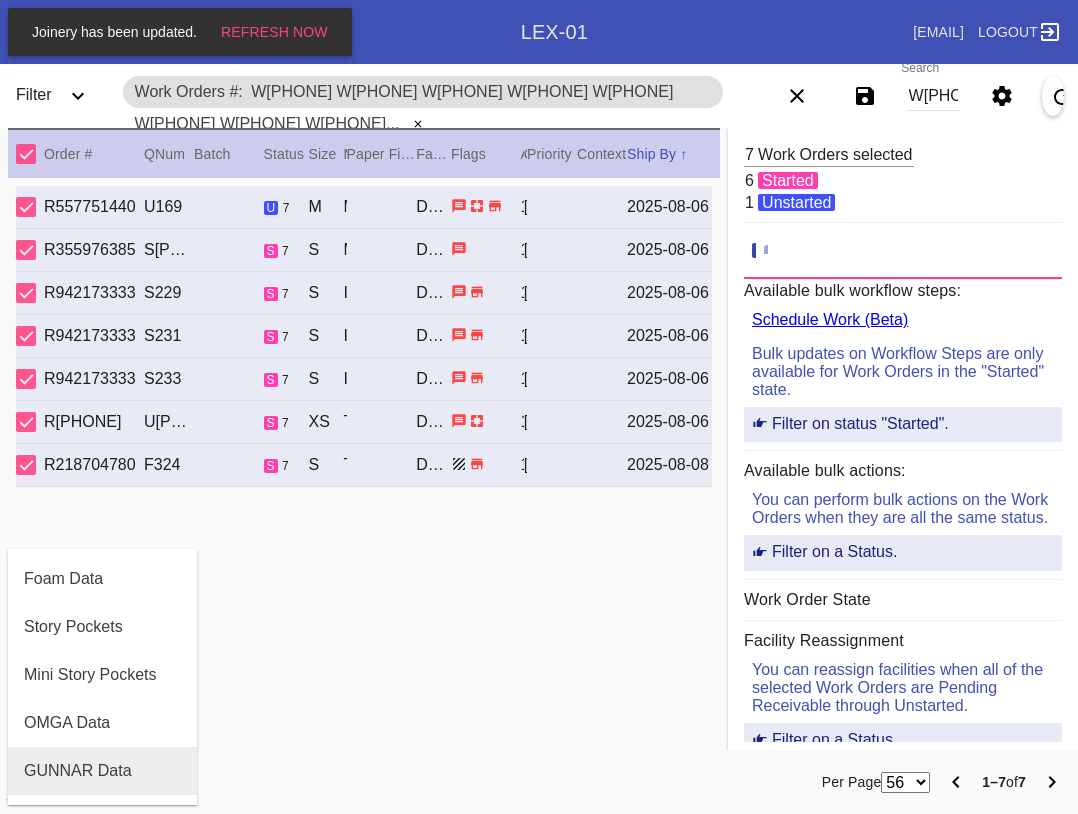 scroll, scrollTop: 464, scrollLeft: 0, axis: vertical 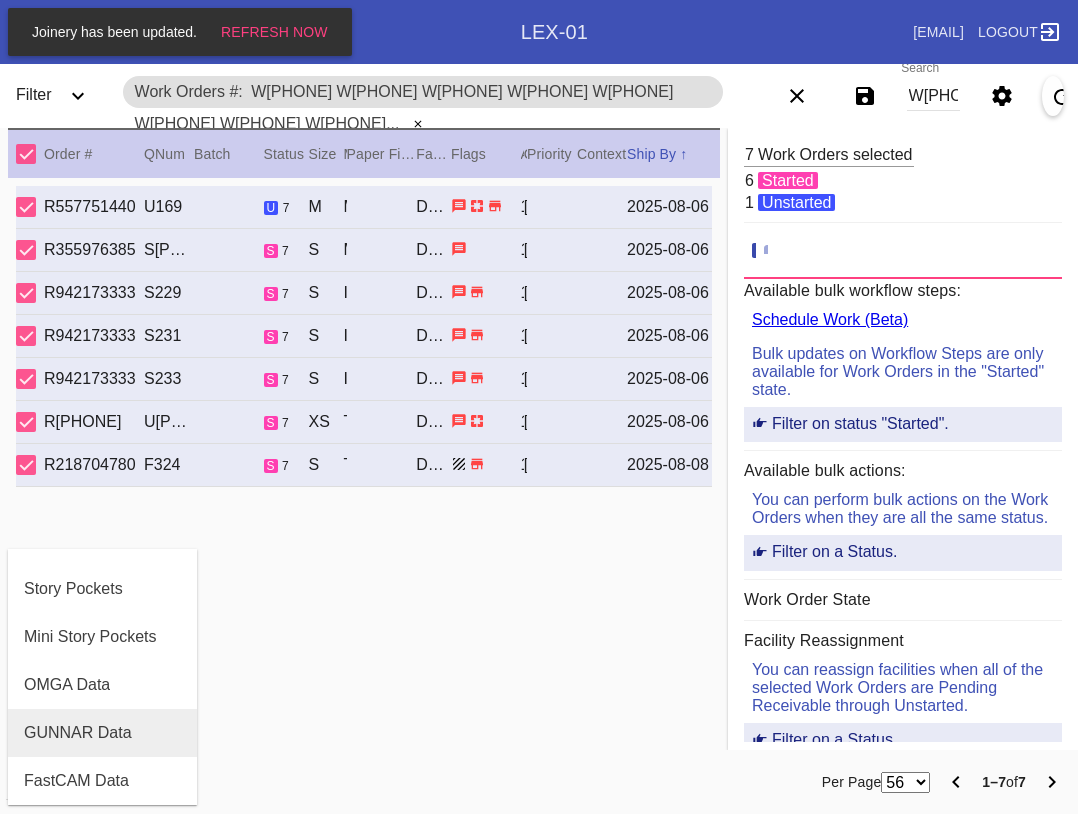 click on "GUNNAR Data" at bounding box center [78, 733] 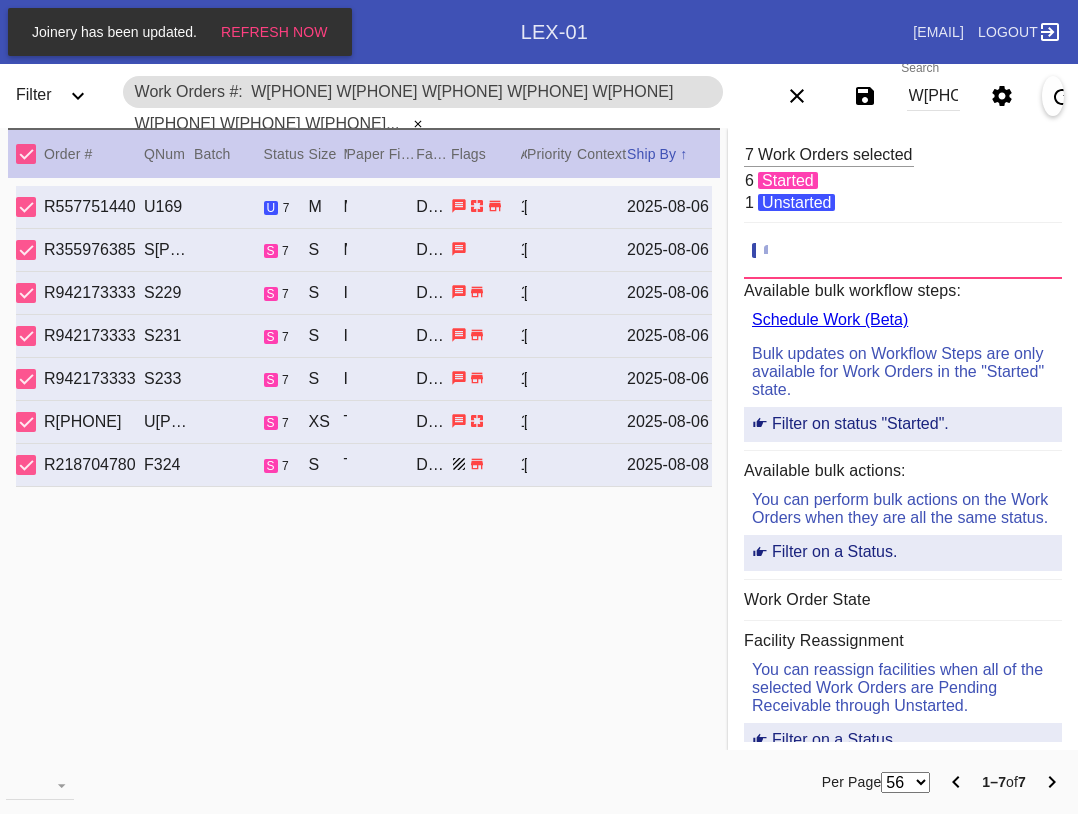 click on "W[PHONE] W[PHONE] W[PHONE] W[PHONE] W[PHONE] W[PHONE] W[PHONE]" at bounding box center (933, 96) 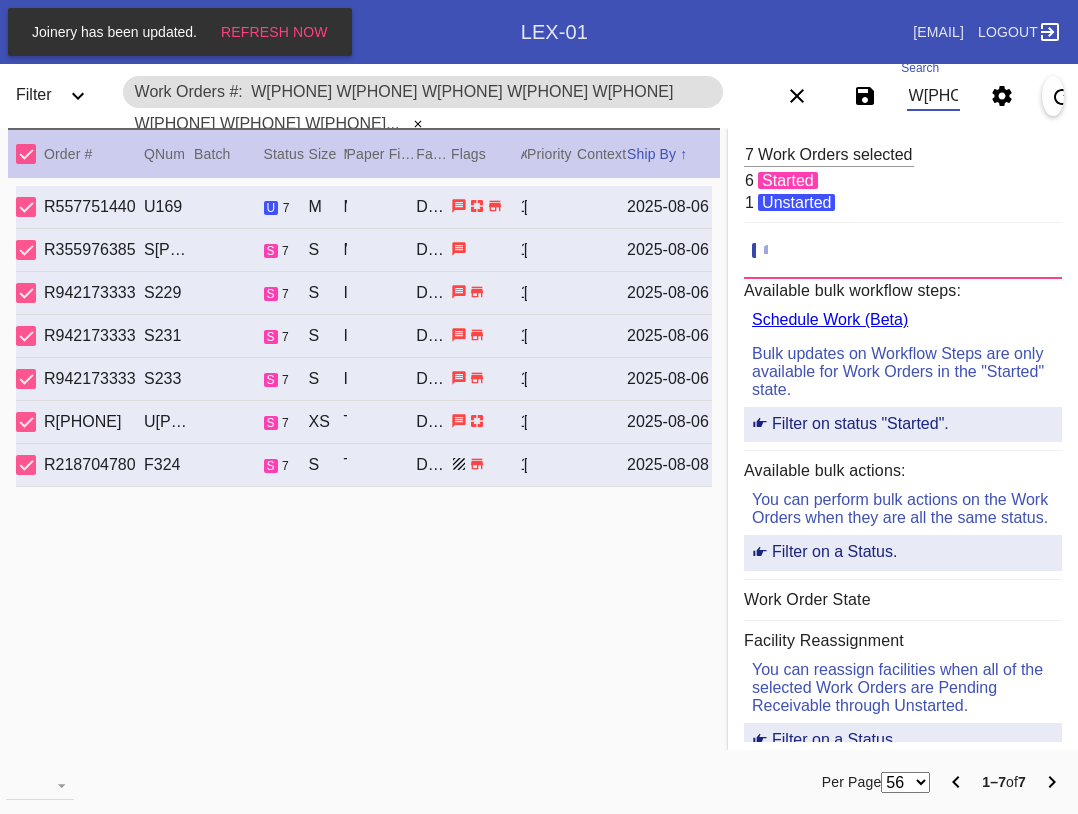 click on "W[PHONE] W[PHONE] W[PHONE] W[PHONE] W[PHONE] W[PHONE] W[PHONE]" at bounding box center [933, 96] 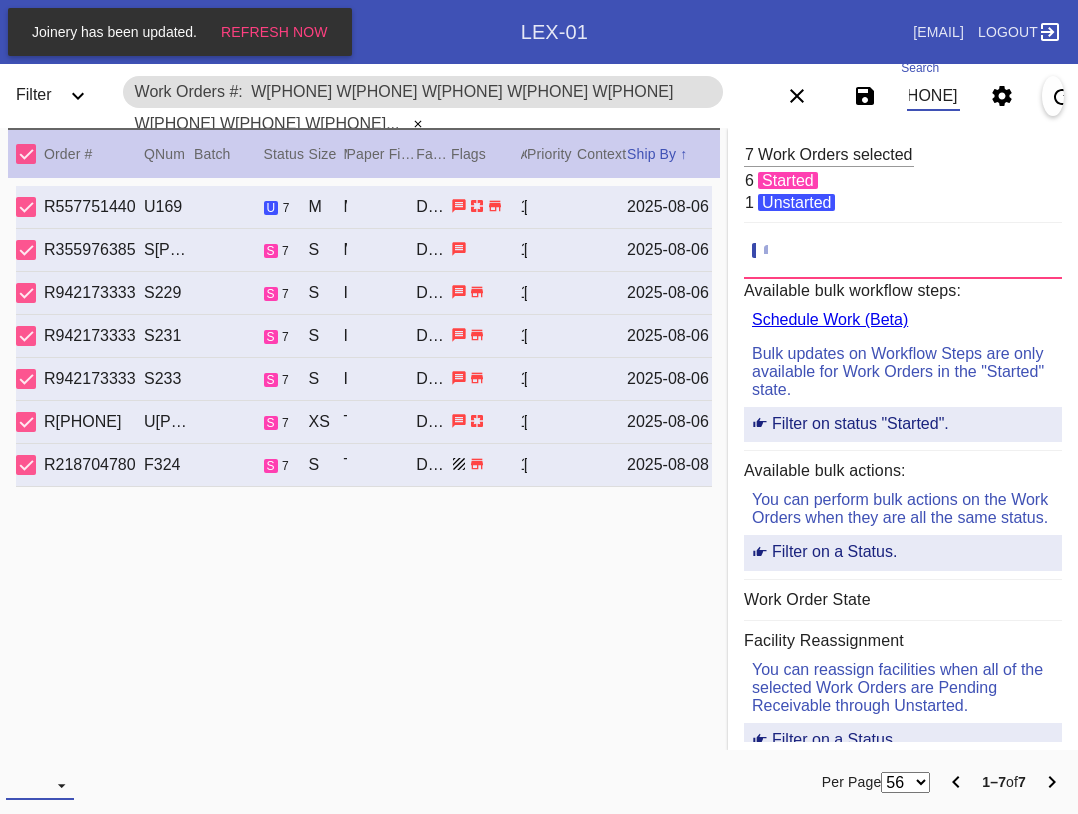 click at bounding box center [40, 785] 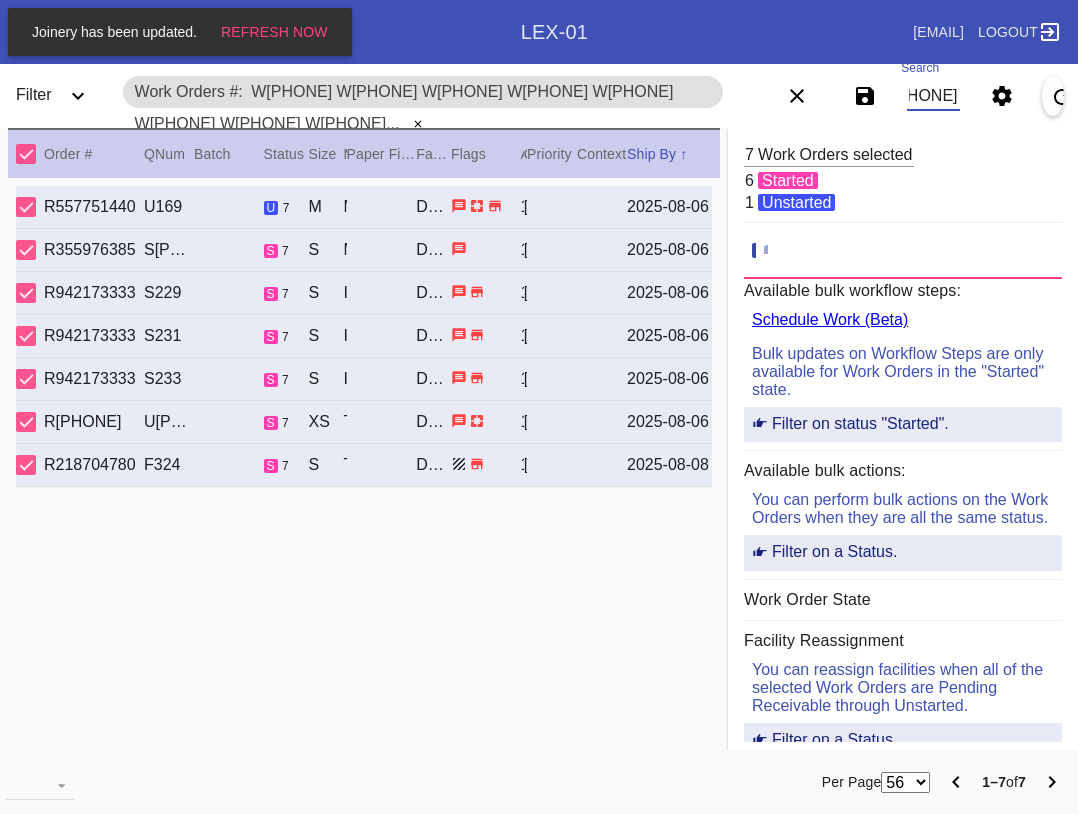 scroll, scrollTop: 0, scrollLeft: 0, axis: both 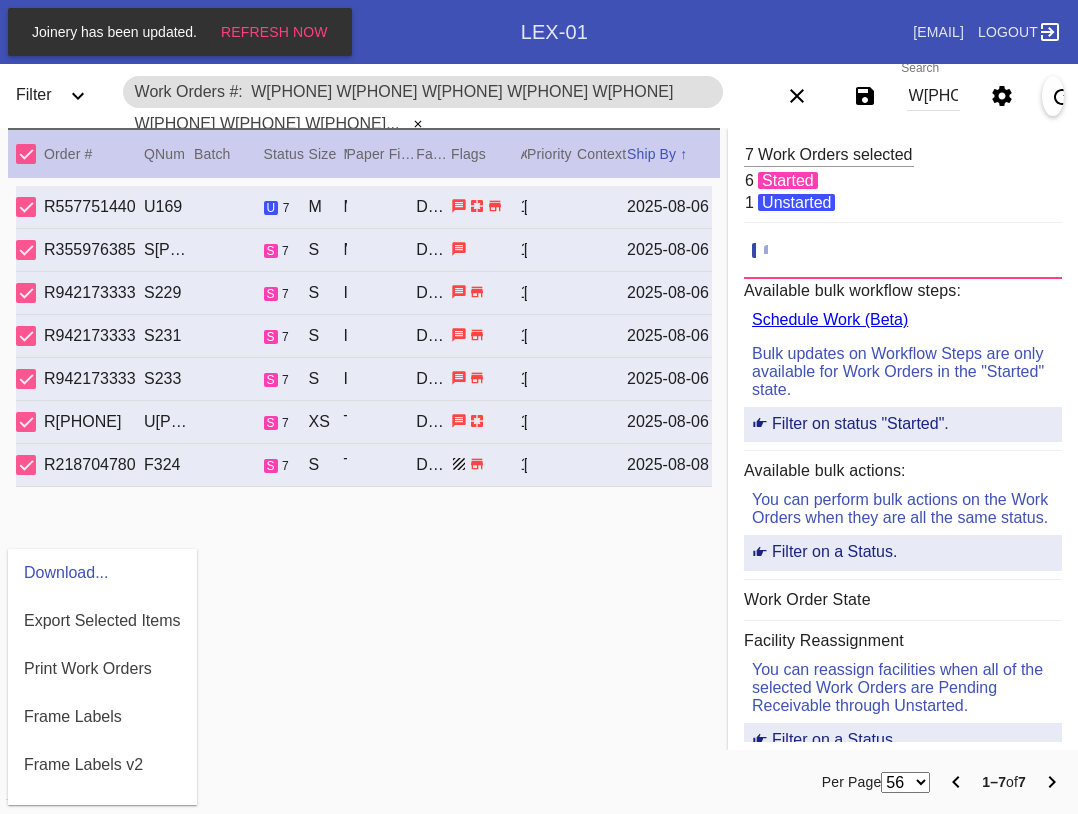 click at bounding box center [539, 407] 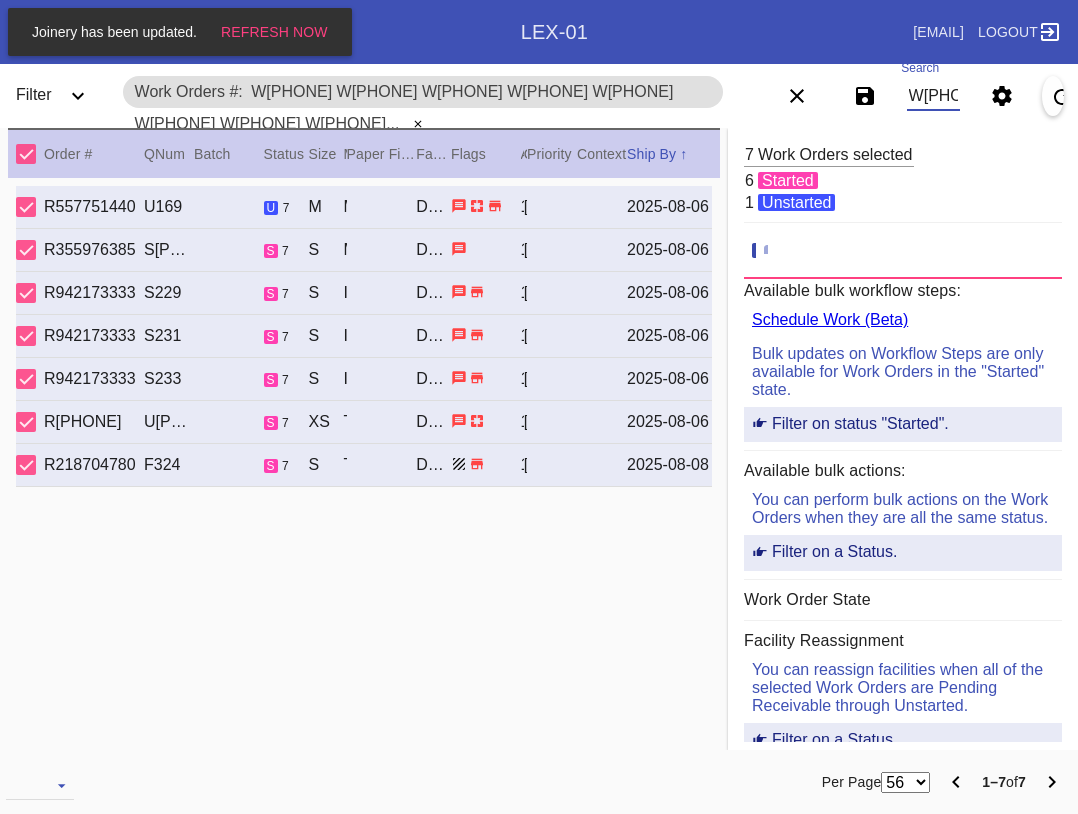 click on "W[PHONE] W[PHONE] W[PHONE] W[PHONE] W[PHONE] W[PHONE] W[PHONE]" at bounding box center (933, 96) 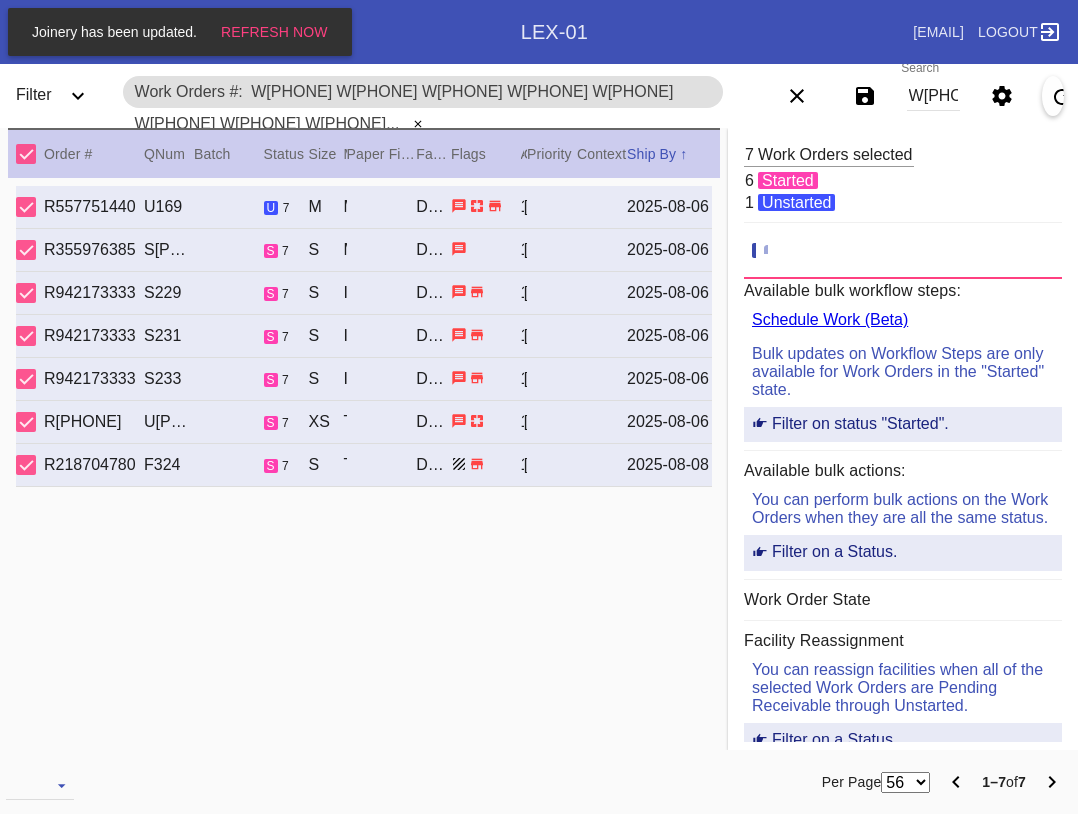 click on "W[PHONE] W[PHONE] W[PHONE] W[PHONE] W[PHONE] W[PHONE] W[PHONE]" at bounding box center (933, 96) 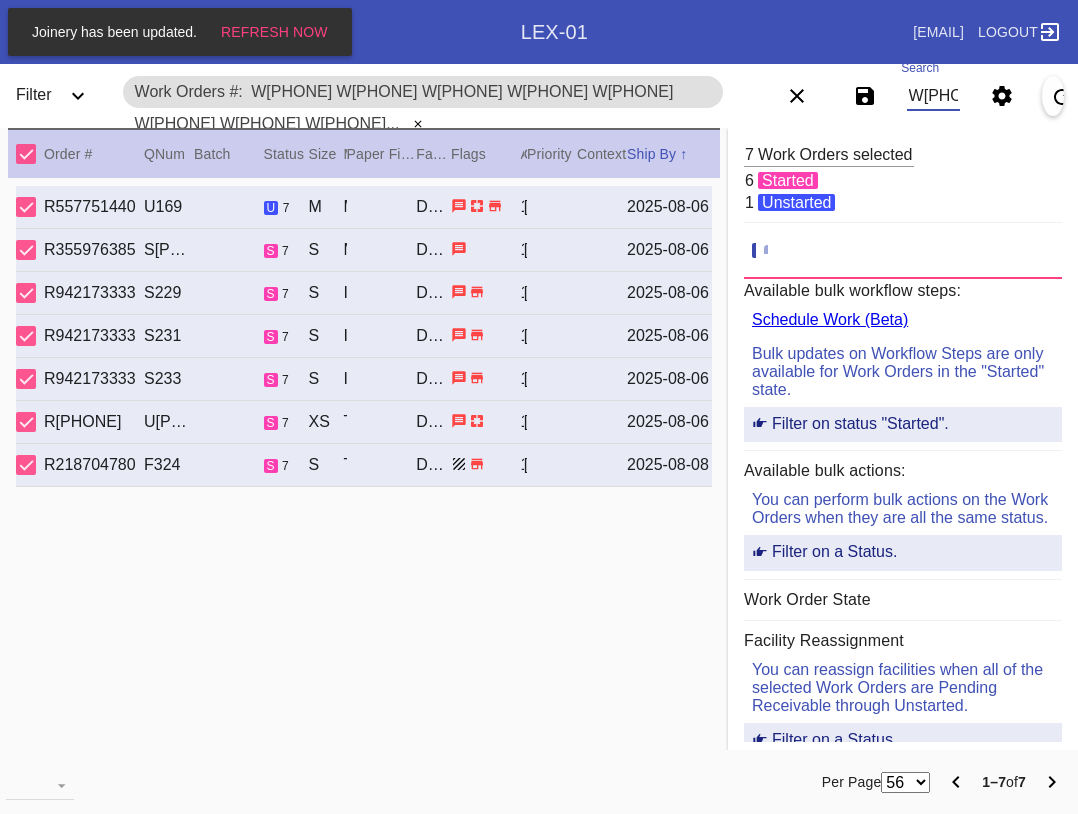 click on "W[PHONE] W[PHONE] W[PHONE] W[PHONE] W[PHONE] W[PHONE] W[PHONE]" at bounding box center (933, 96) 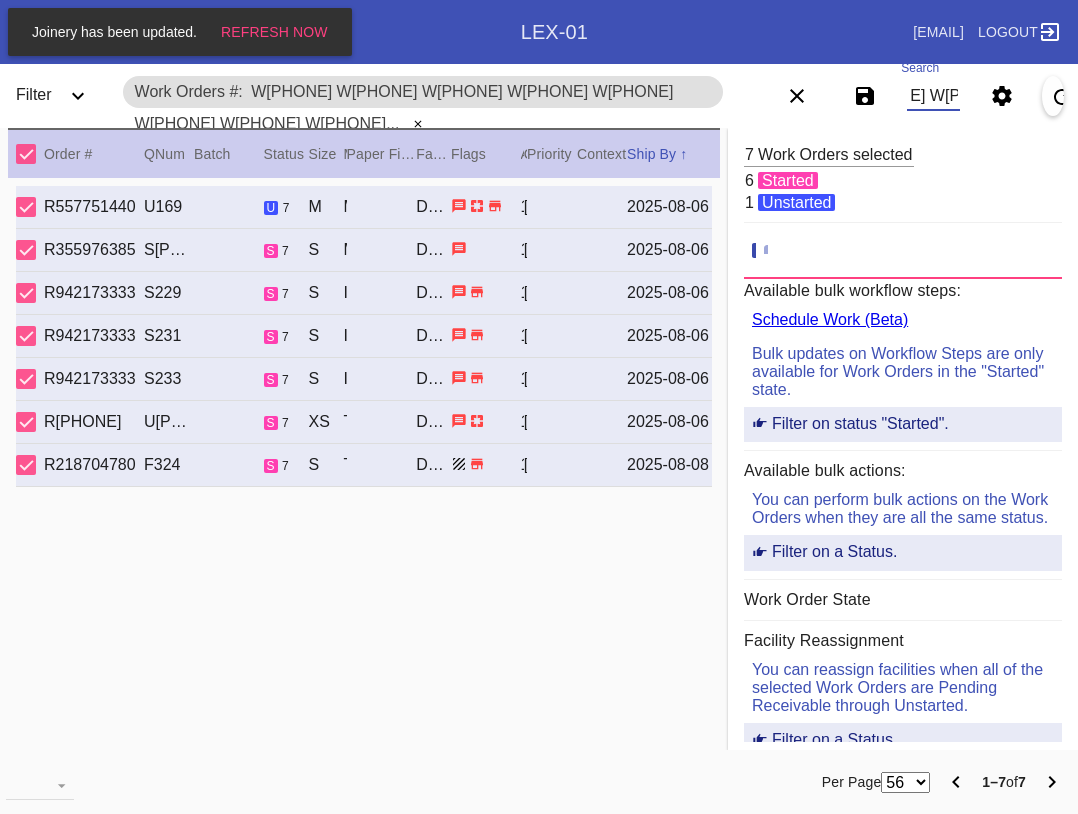 click at bounding box center (26, 154) 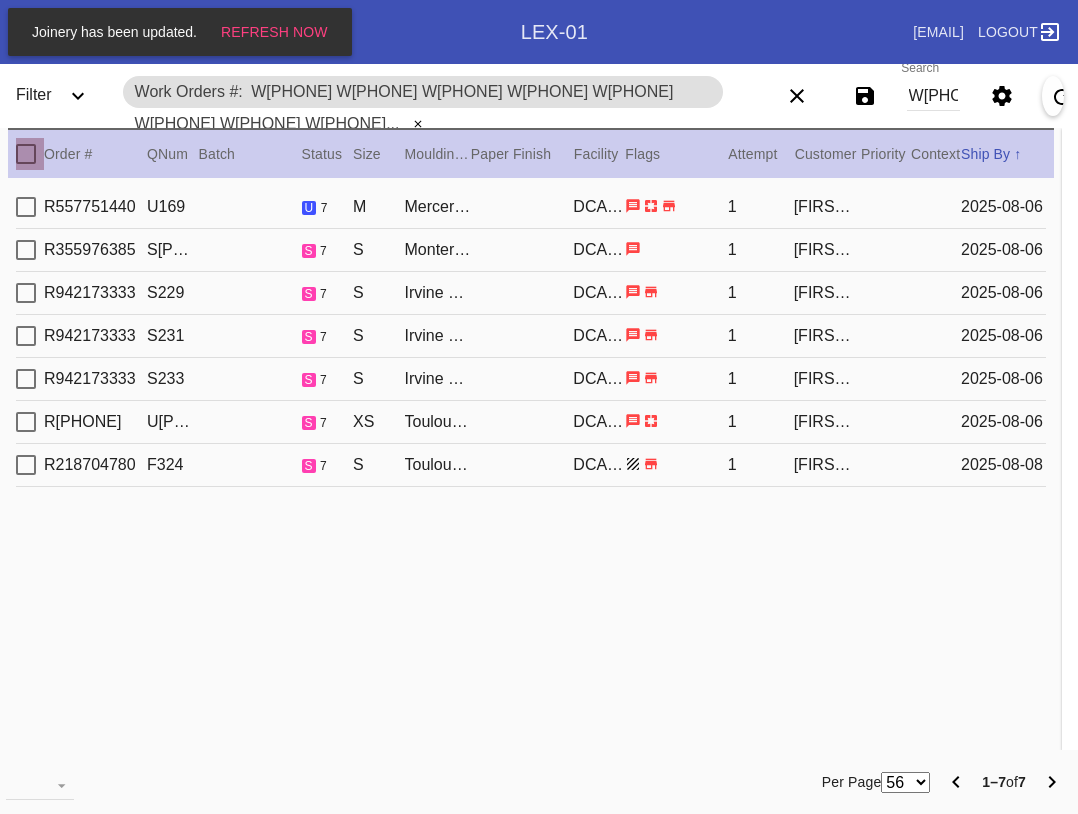 click at bounding box center (26, 154) 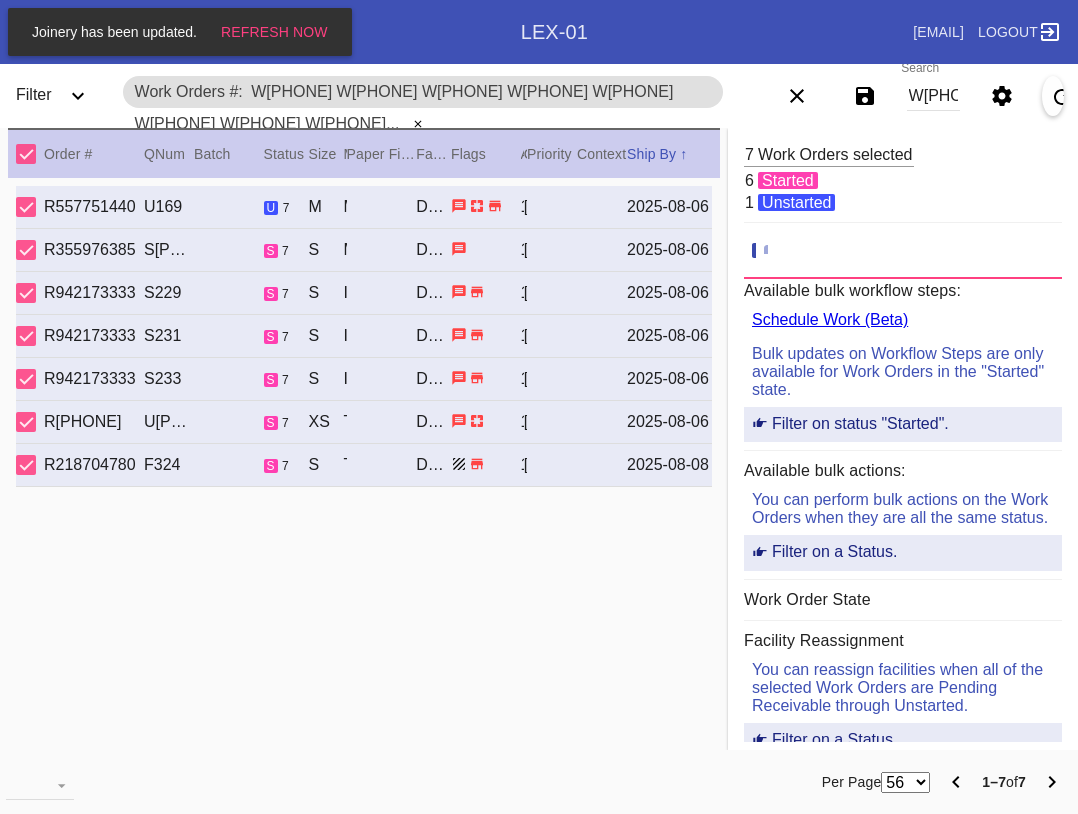 click on "W[PHONE] W[PHONE] W[PHONE] W[PHONE] W[PHONE] W[PHONE] W[PHONE] W[PHONE]W[PHONE] W[PHONE] W[PHONE] W[PHONE] W[PHONE] W[PHONE] W[PHONE]" at bounding box center [933, 96] 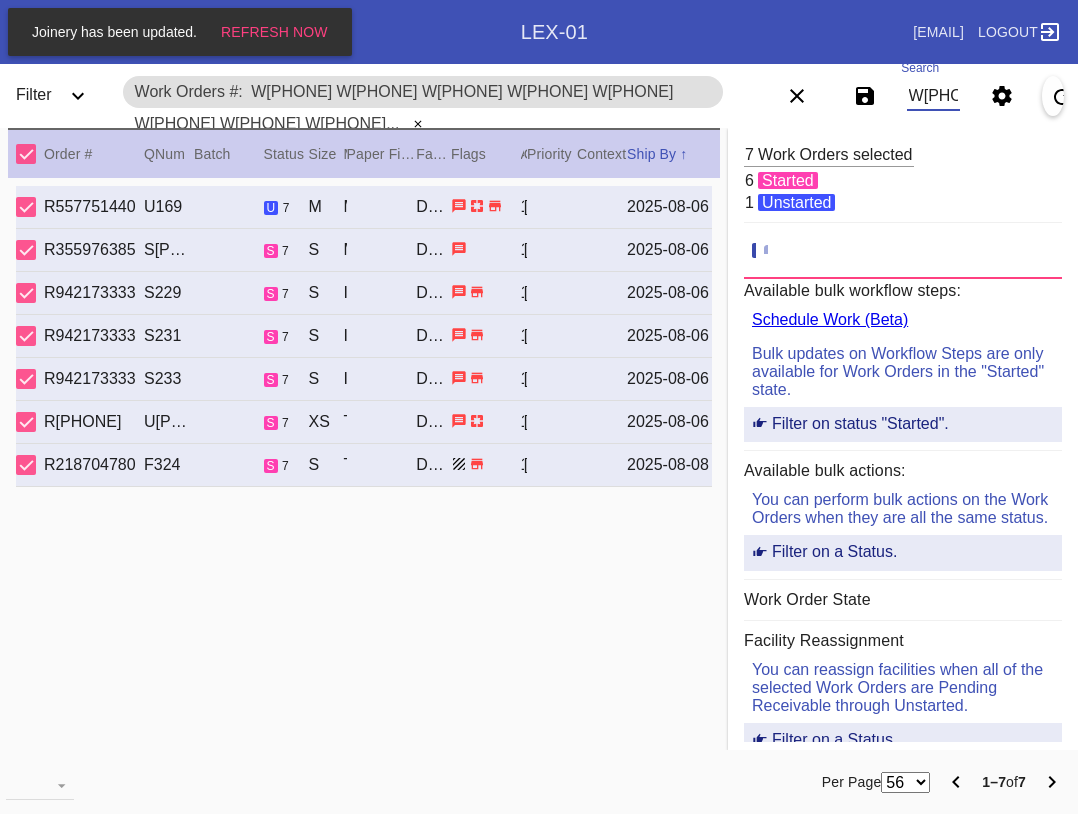 click on "W[PHONE] W[PHONE] W[PHONE] W[PHONE] W[PHONE] W[PHONE] W[PHONE] W[PHONE]W[PHONE] W[PHONE] W[PHONE] W[PHONE] W[PHONE] W[PHONE] W[PHONE]" at bounding box center [933, 96] 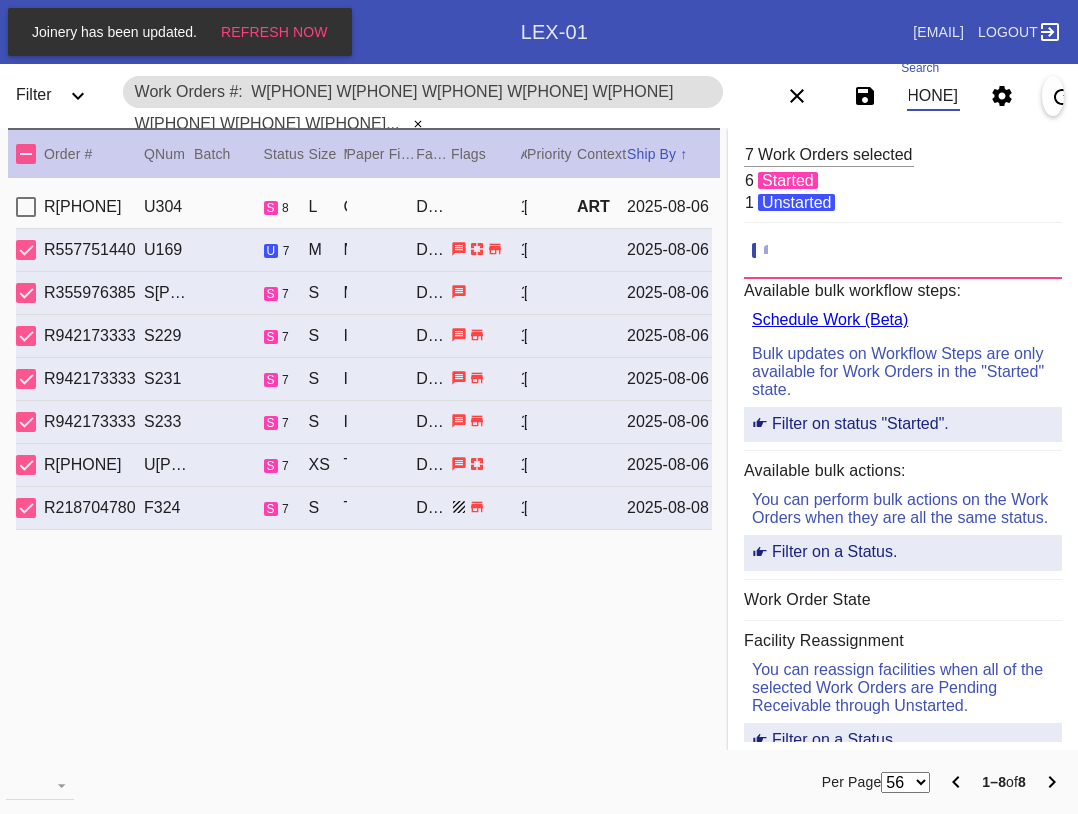 type on "W[PHONE] W[PHONE] W[PHONE] W[PHONE] W[PHONE] W[PHONE] W[PHONE] W[PHONE]" 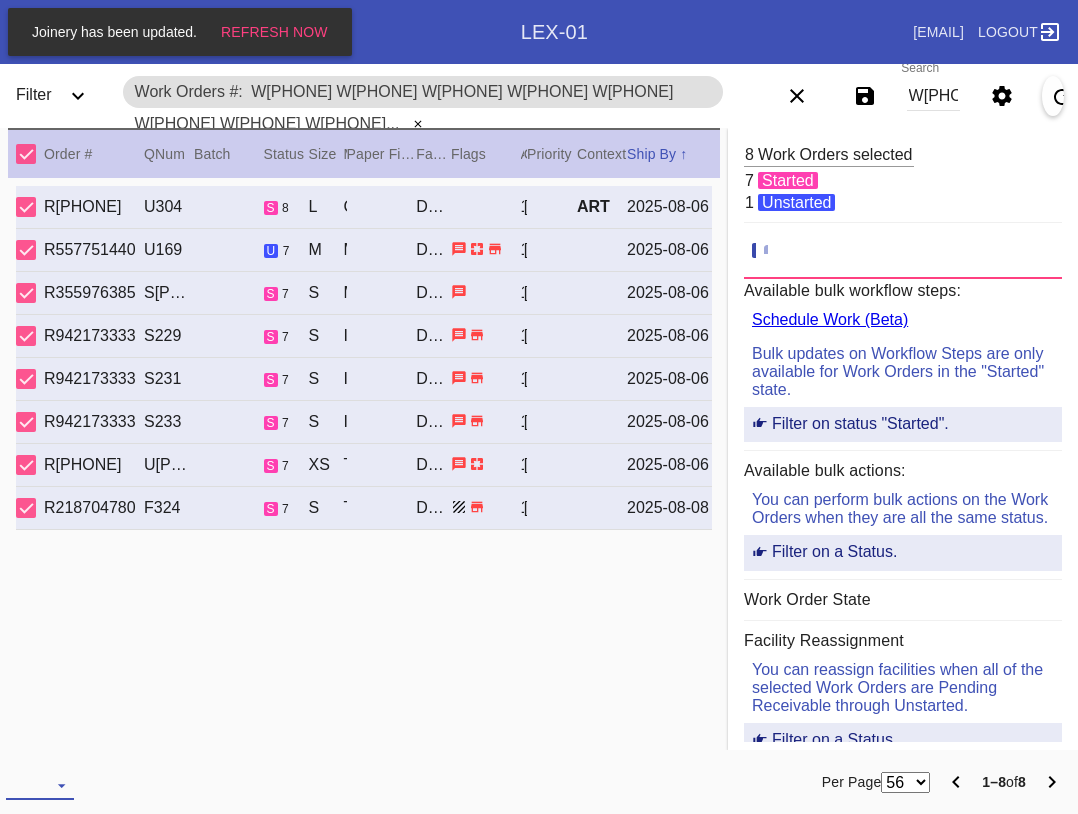 drag, startPoint x: 38, startPoint y: 778, endPoint x: 45, endPoint y: 737, distance: 41.59327 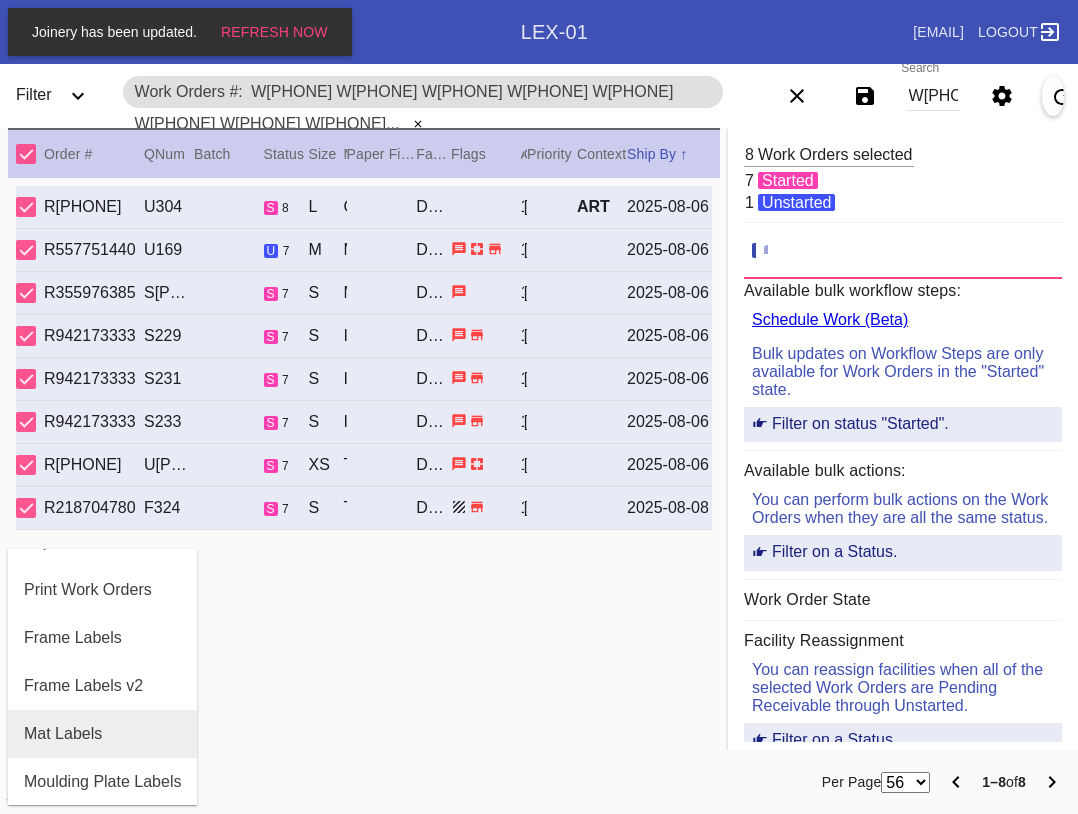 scroll, scrollTop: 100, scrollLeft: 0, axis: vertical 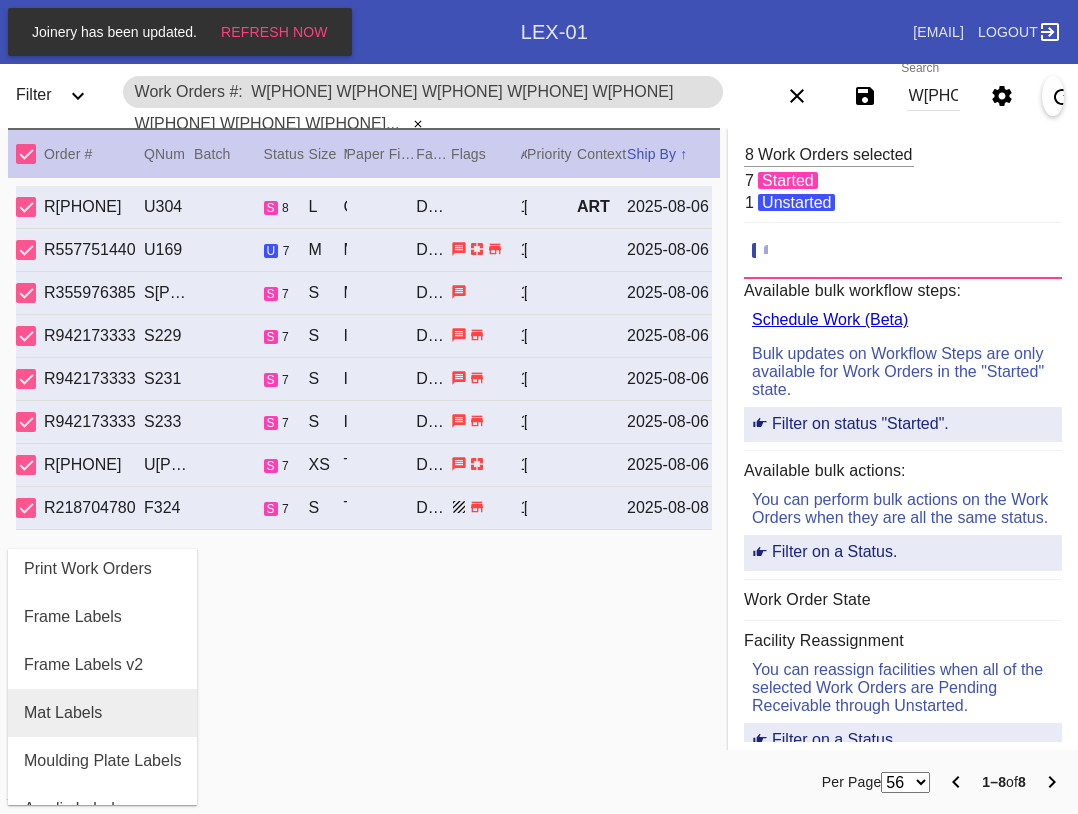 click on "Mat Labels" at bounding box center (63, 713) 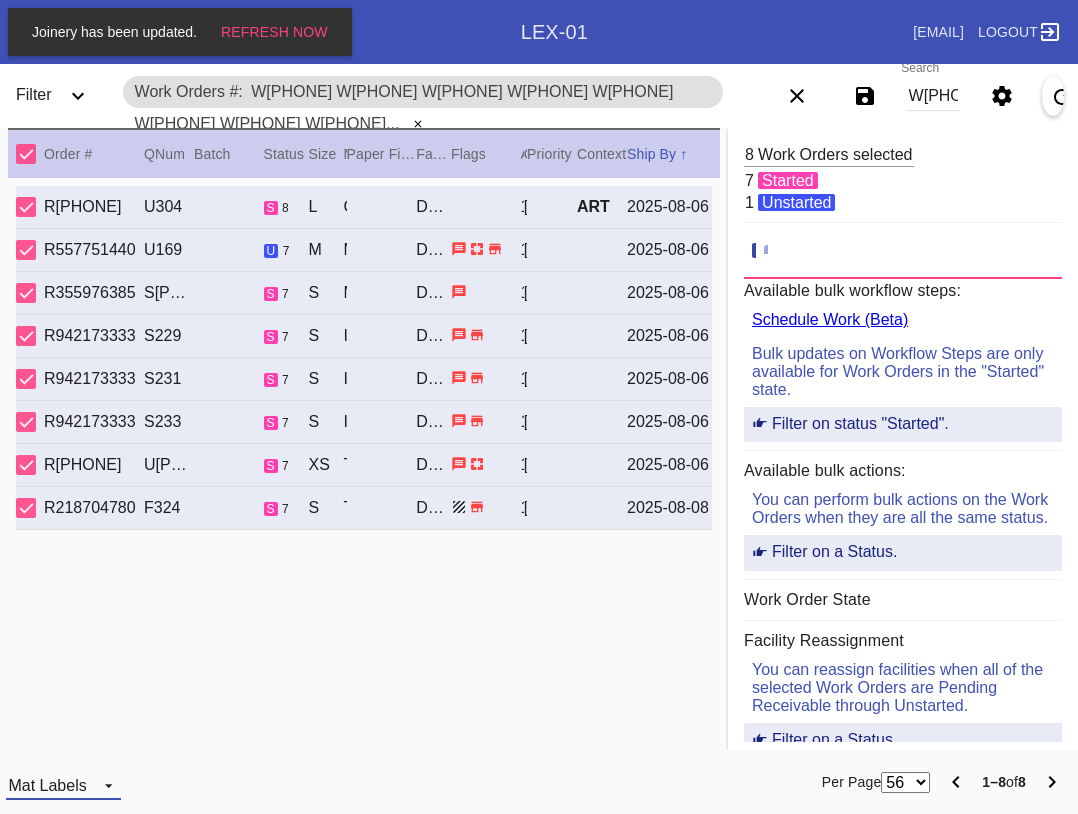 click on "Mat Labels" at bounding box center [63, 785] 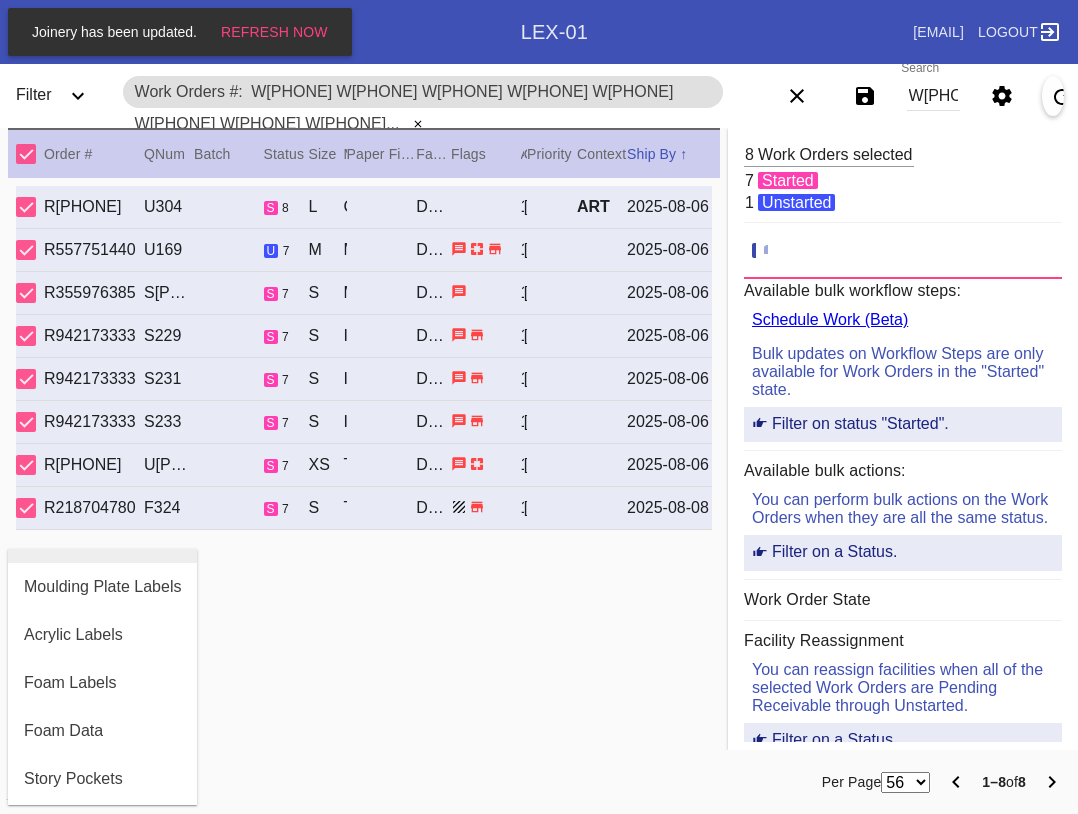scroll, scrollTop: 464, scrollLeft: 0, axis: vertical 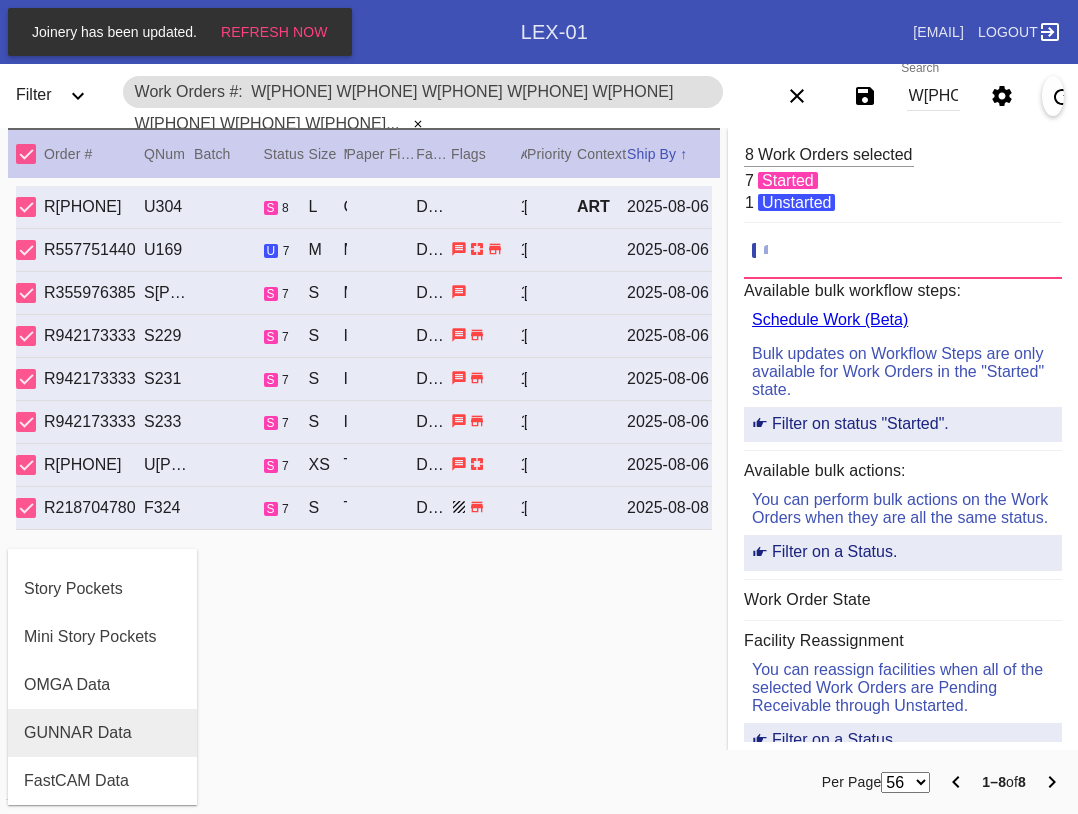 click on "GUNNAR Data" at bounding box center [78, 733] 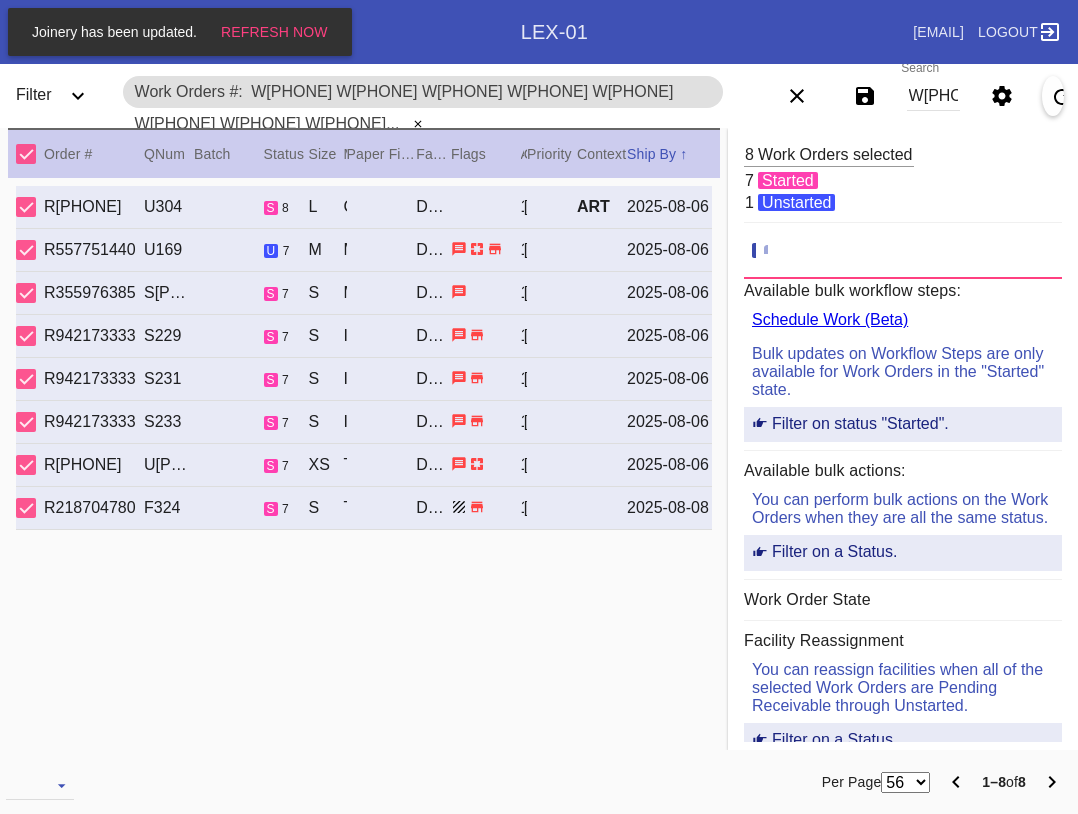 drag, startPoint x: 33, startPoint y: 145, endPoint x: 36, endPoint y: 160, distance: 15.297058 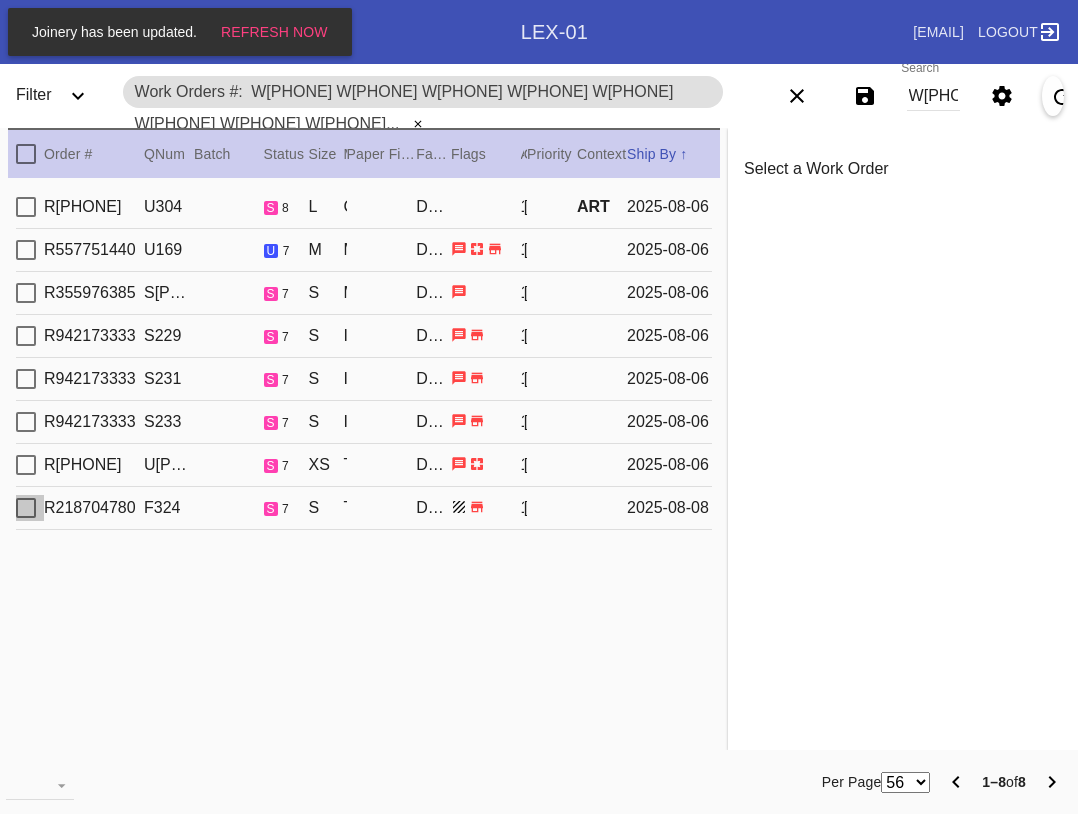 click at bounding box center (26, 508) 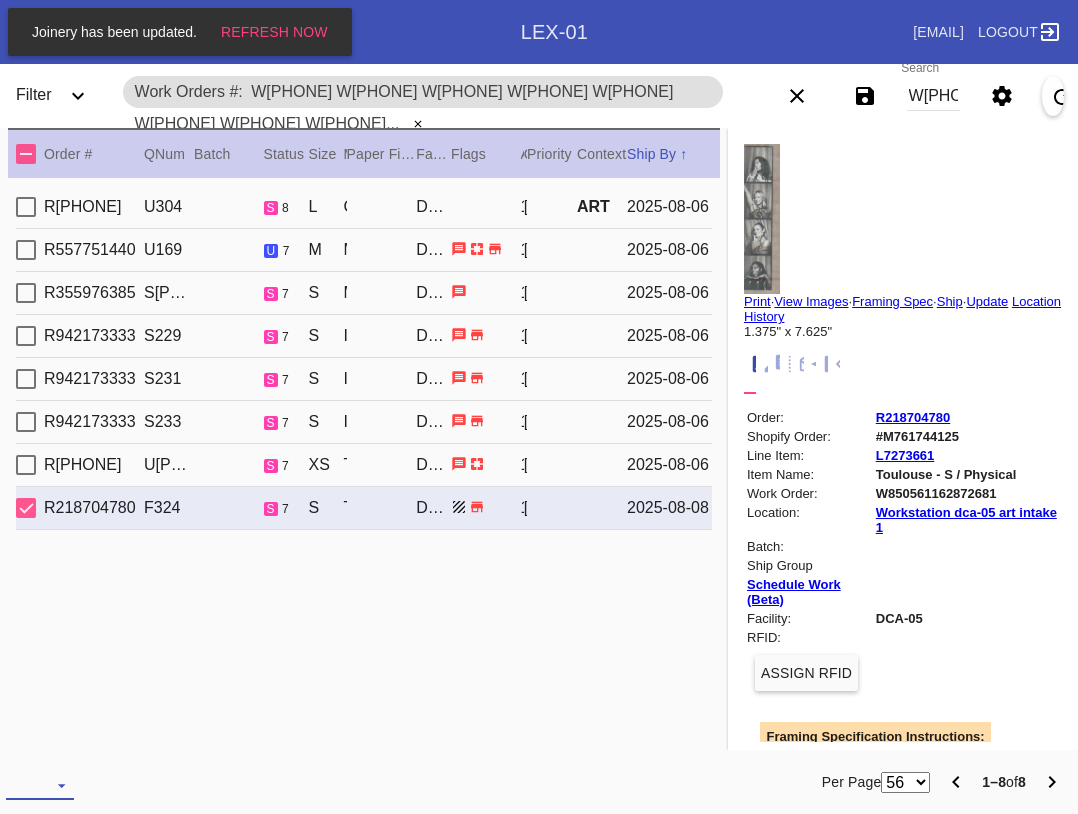click at bounding box center [40, 785] 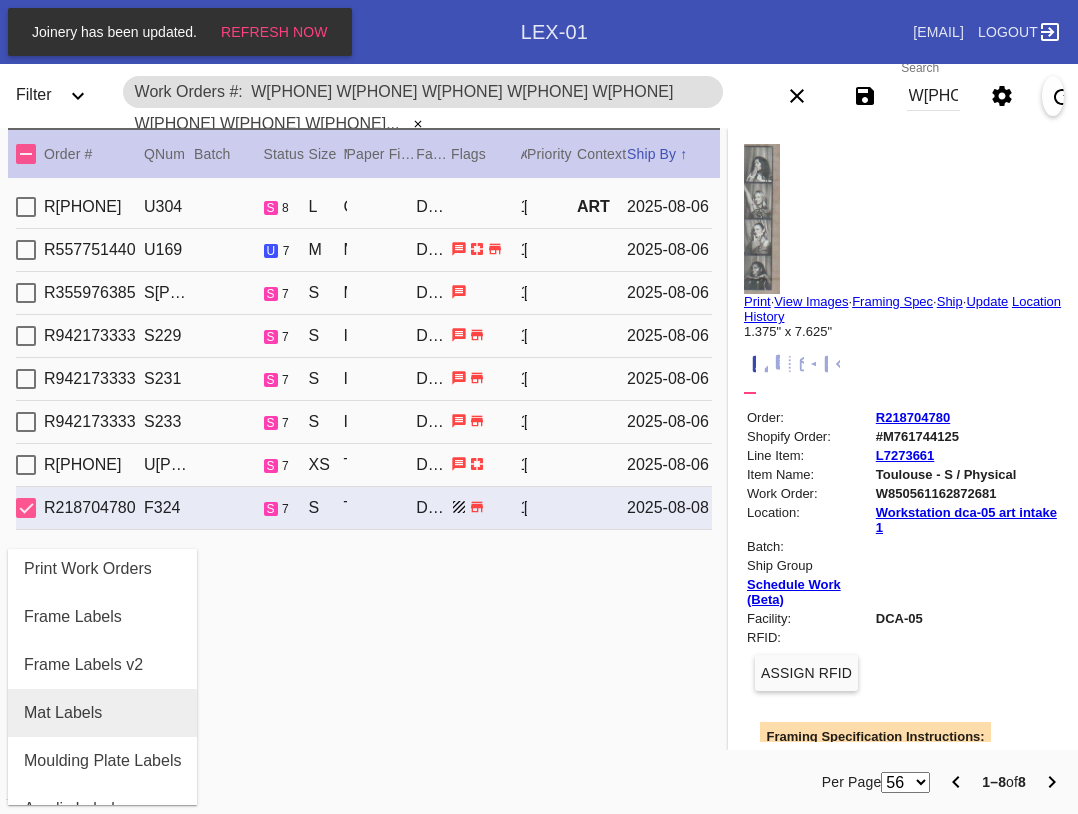 scroll, scrollTop: 200, scrollLeft: 0, axis: vertical 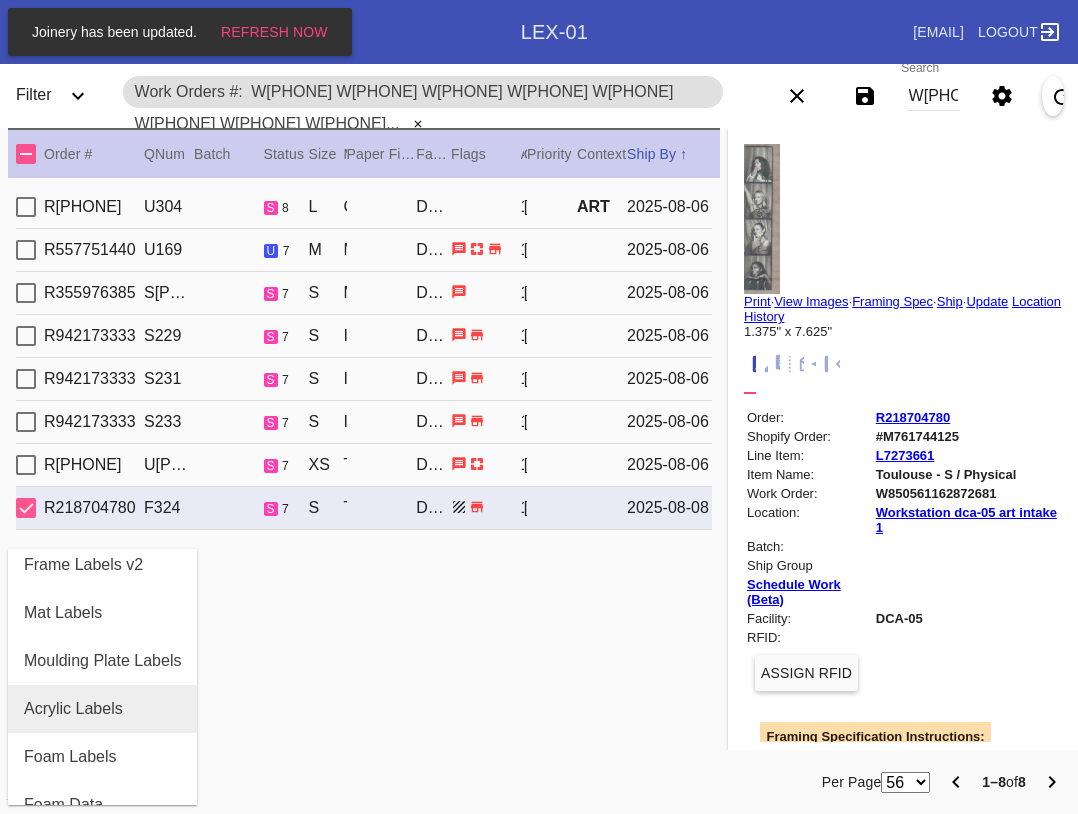 click on "Acrylic Labels" at bounding box center [102, 709] 